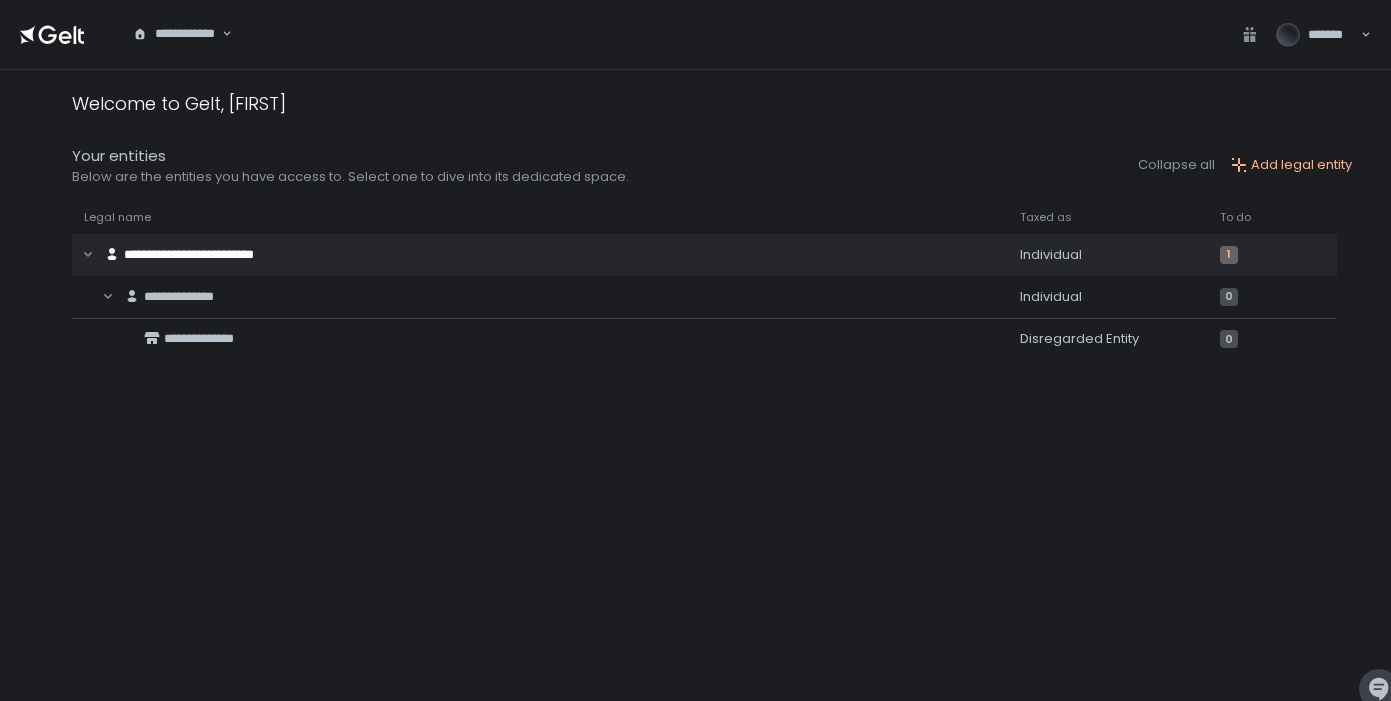 scroll, scrollTop: 0, scrollLeft: 0, axis: both 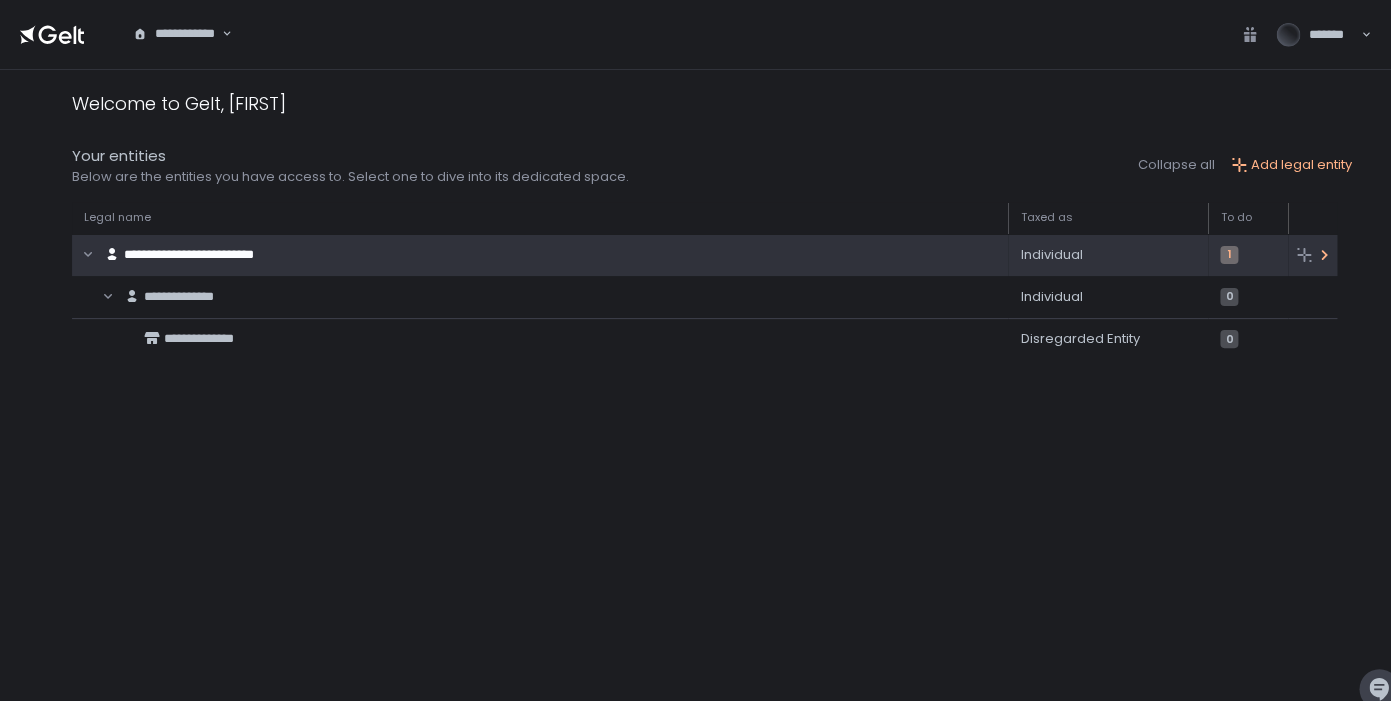 click on "**********" at bounding box center (519, 255) 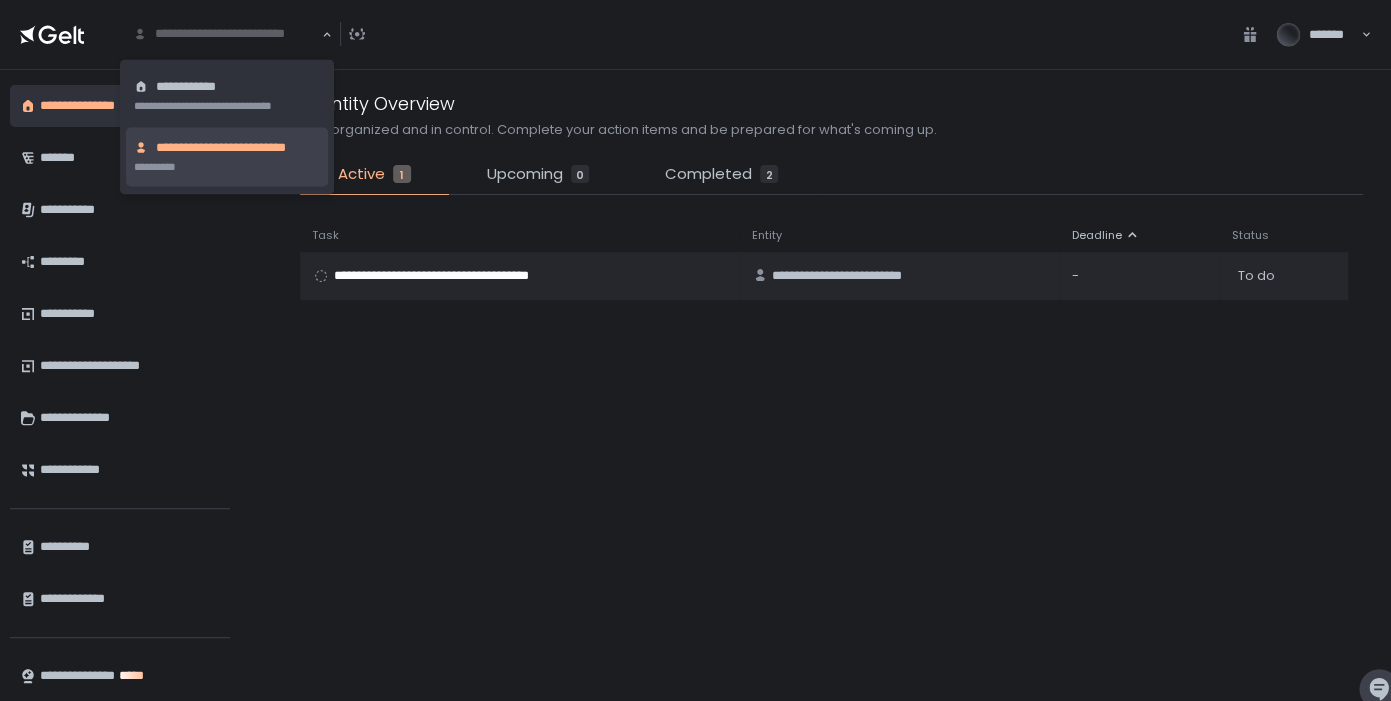 click on "**********" at bounding box center [327, 34] 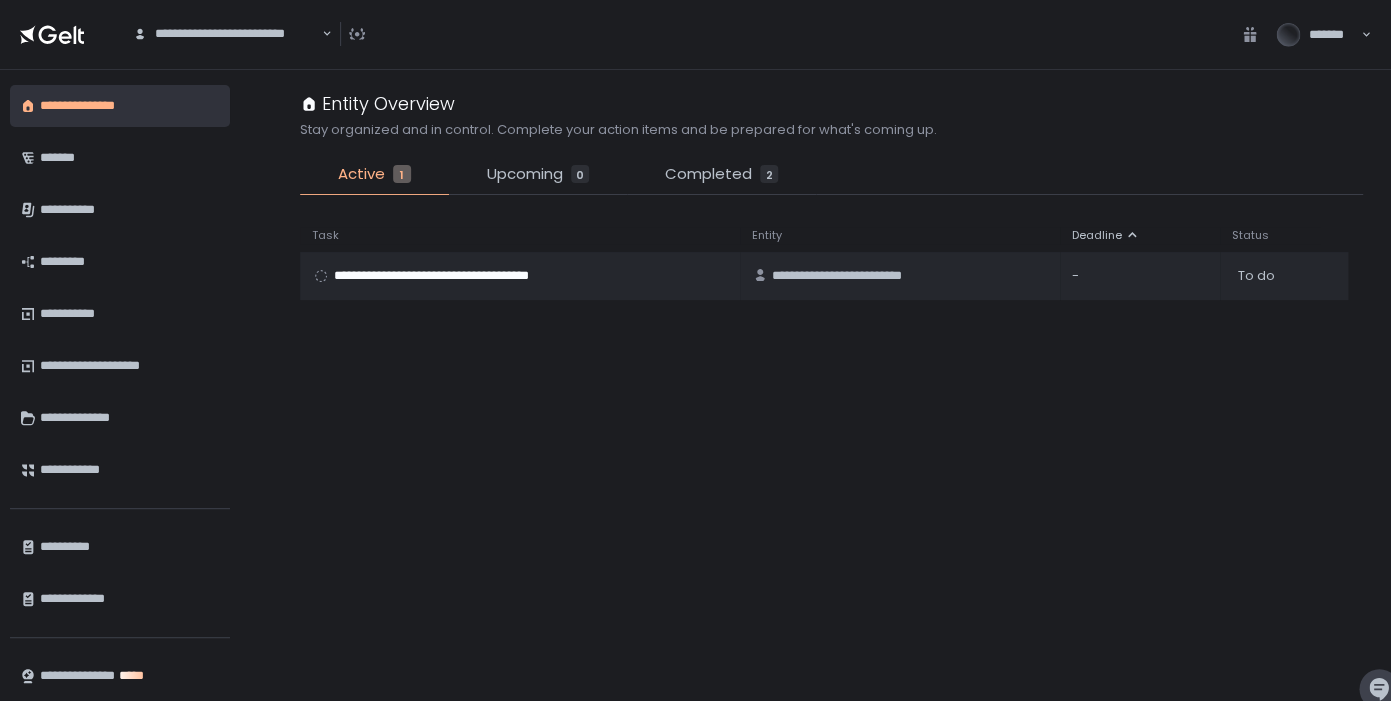 click on "**********" at bounding box center (327, 34) 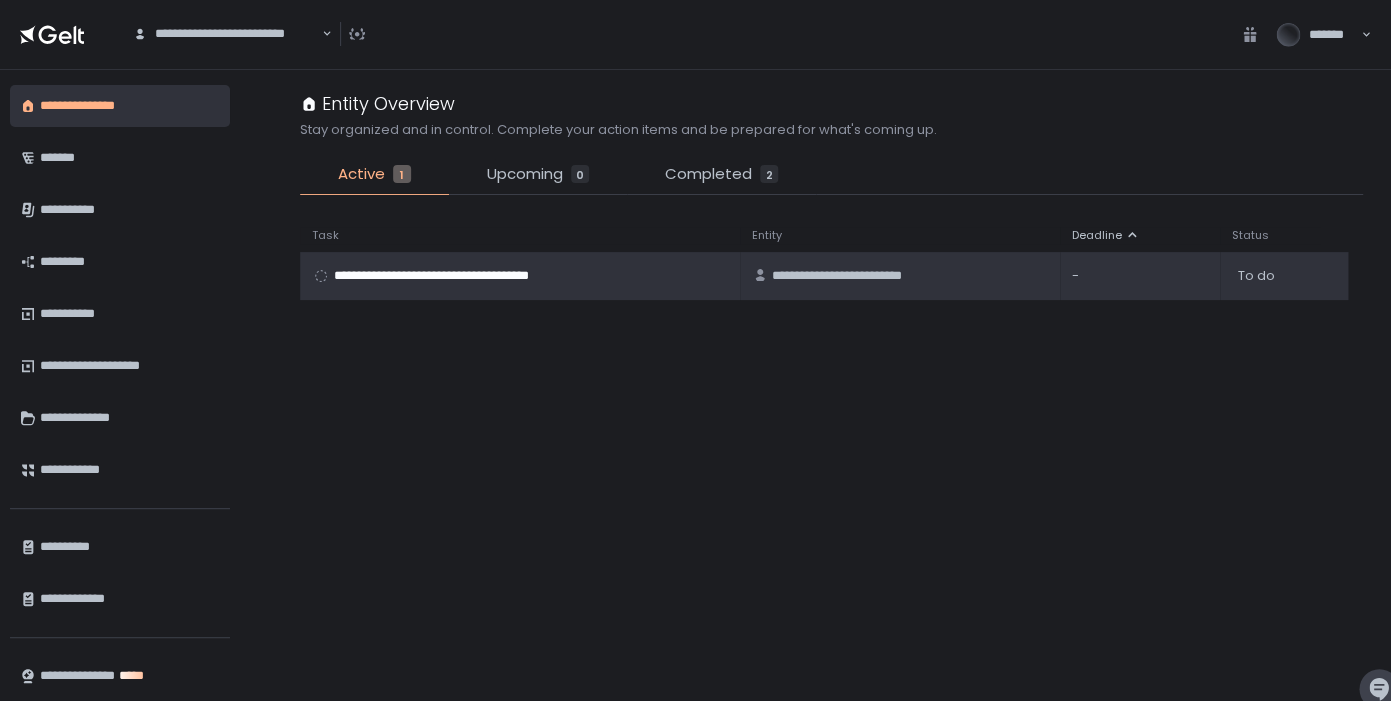 click on "**********" at bounding box center (456, 276) 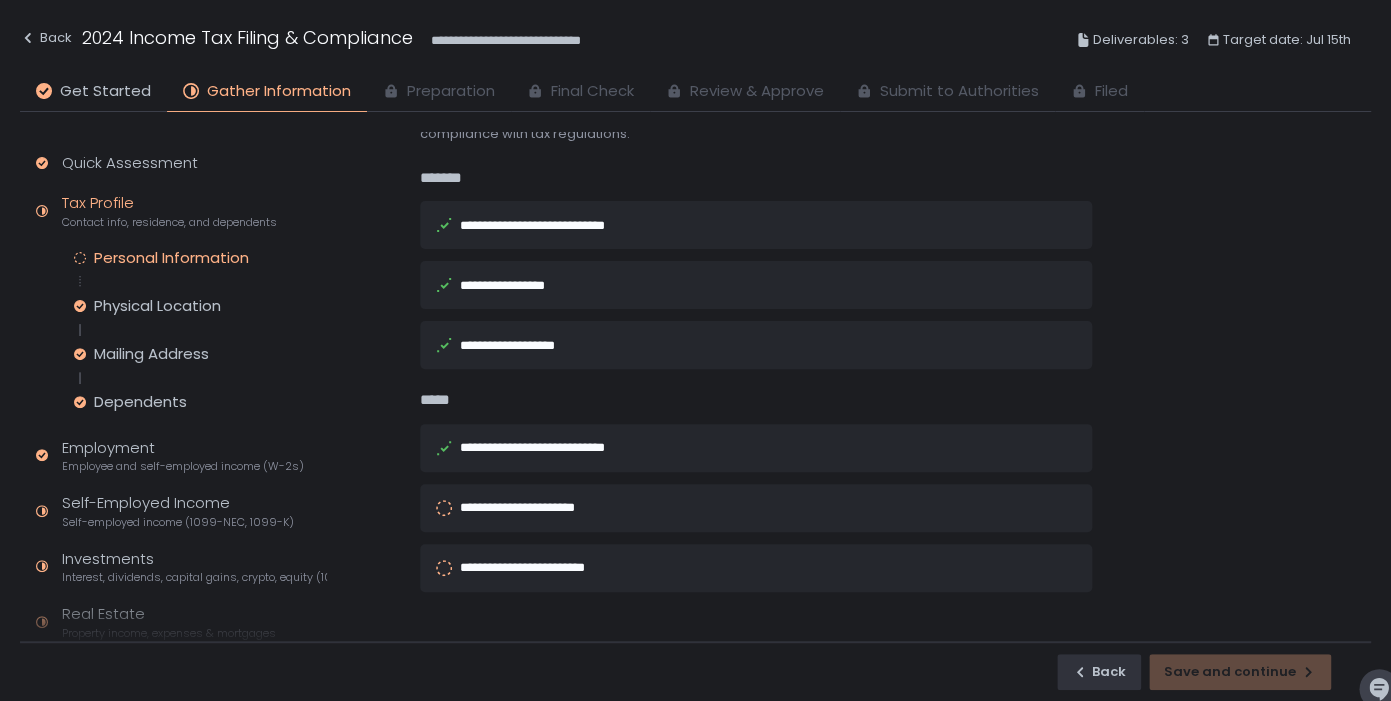 scroll, scrollTop: 87, scrollLeft: 0, axis: vertical 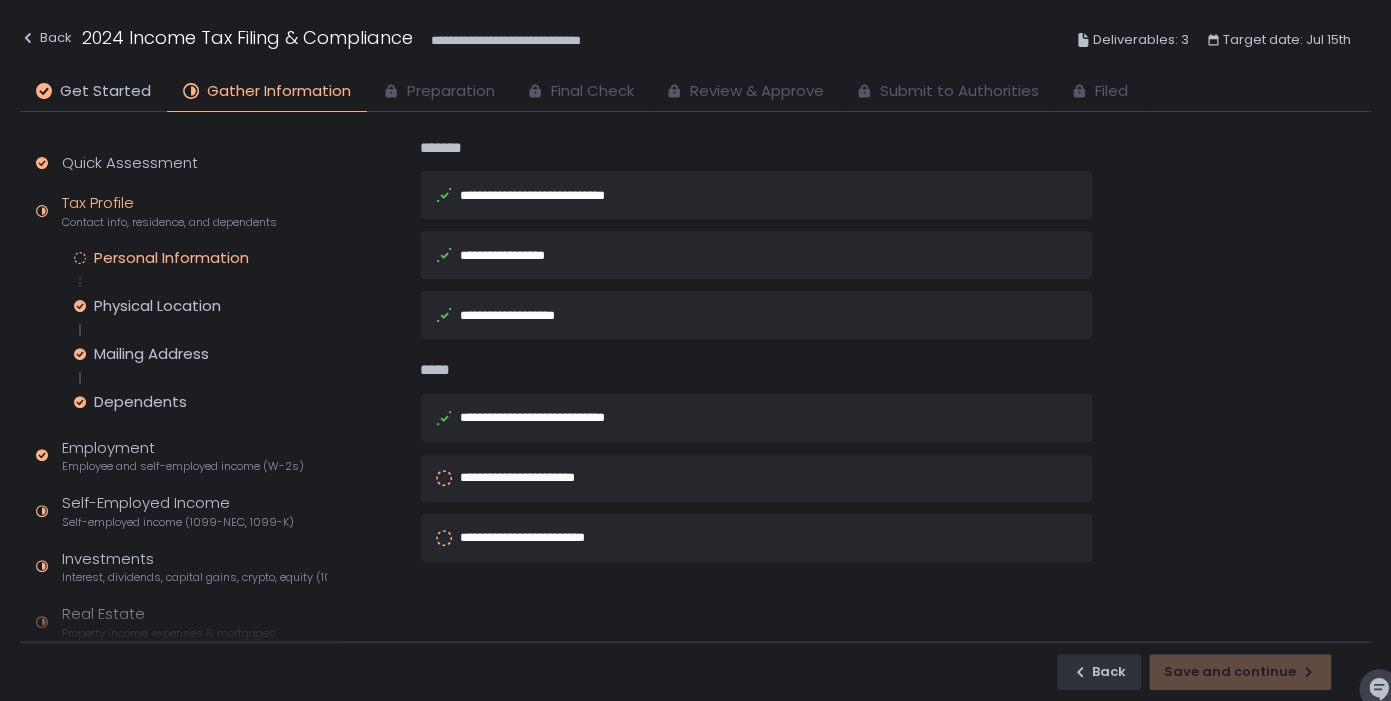 click on "**********" at bounding box center [553, 417] 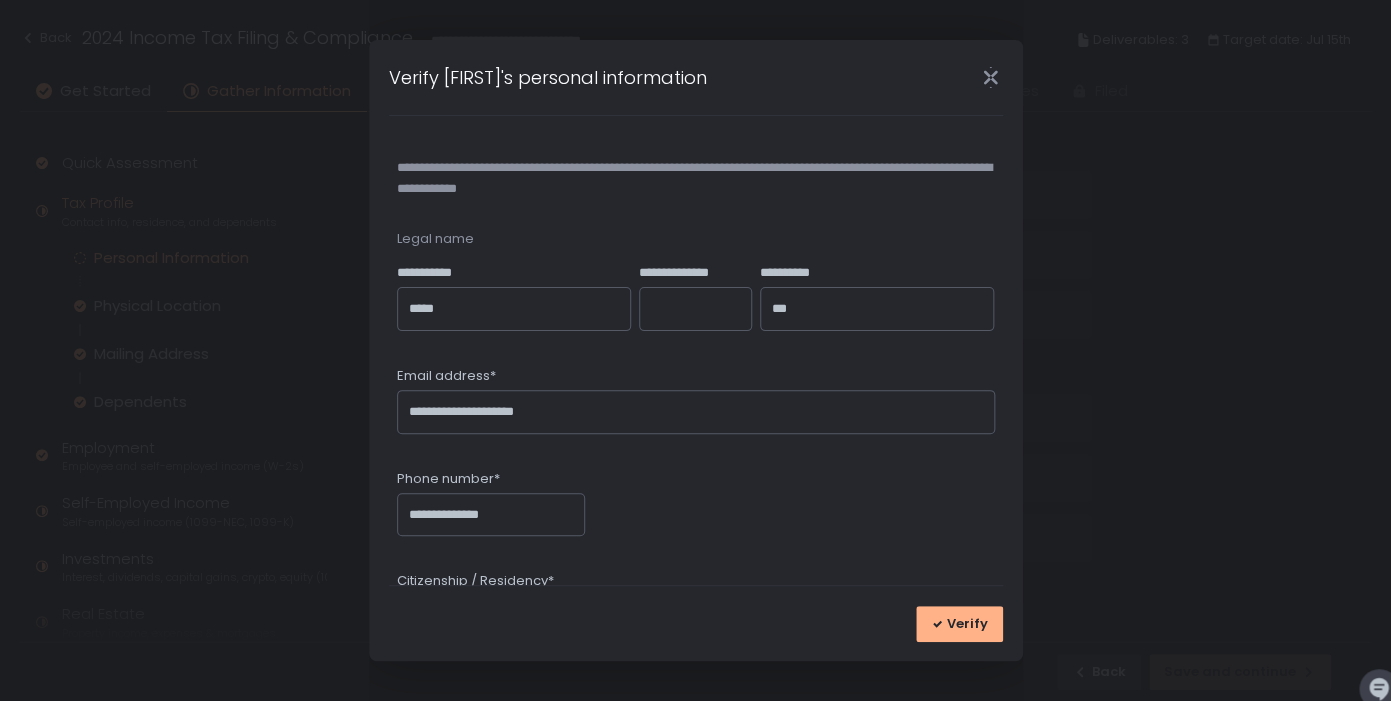 click on "**********" at bounding box center [696, 488] 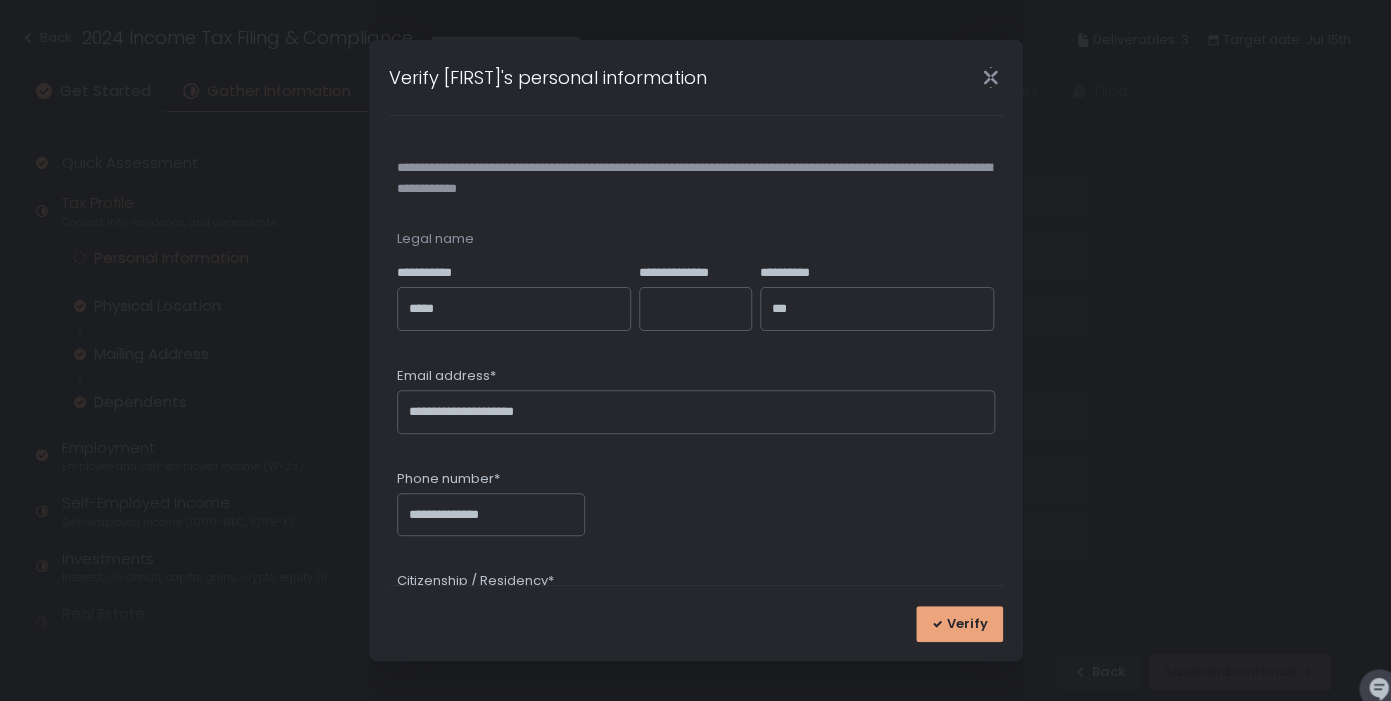 click 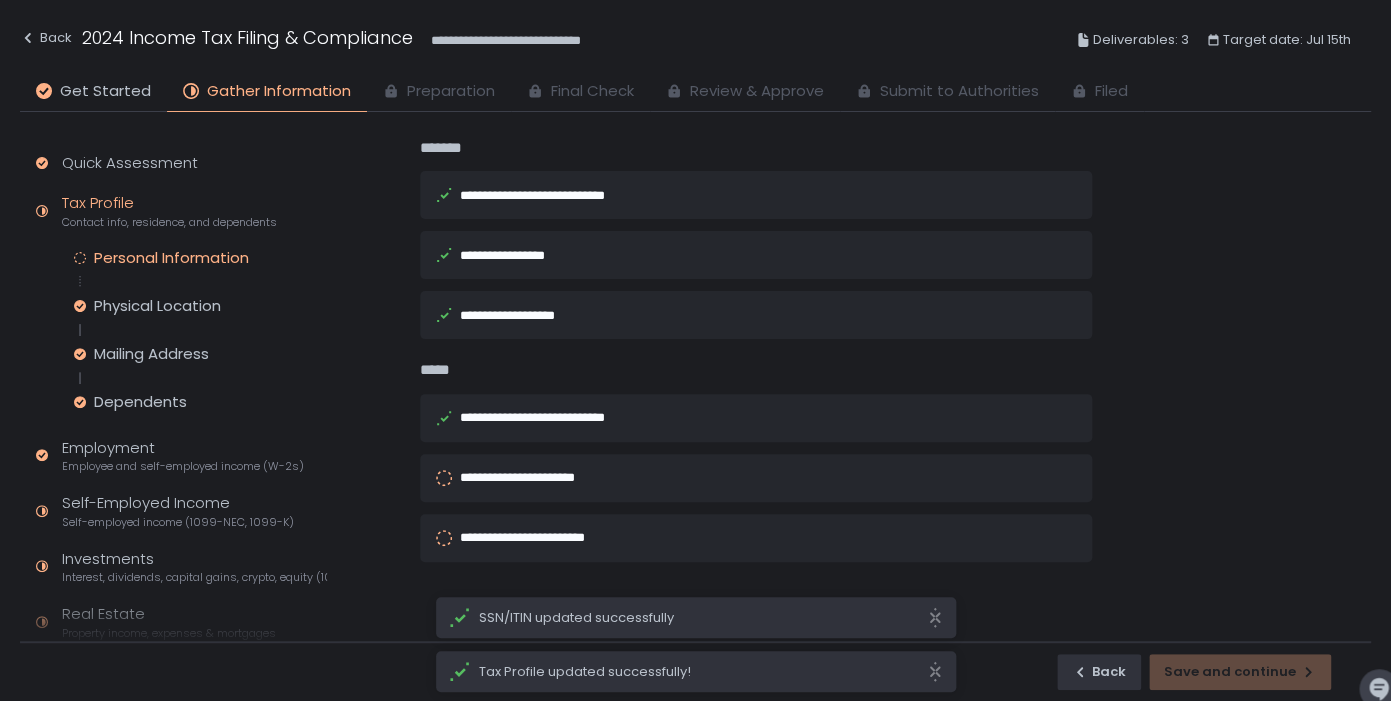 scroll, scrollTop: 301, scrollLeft: 0, axis: vertical 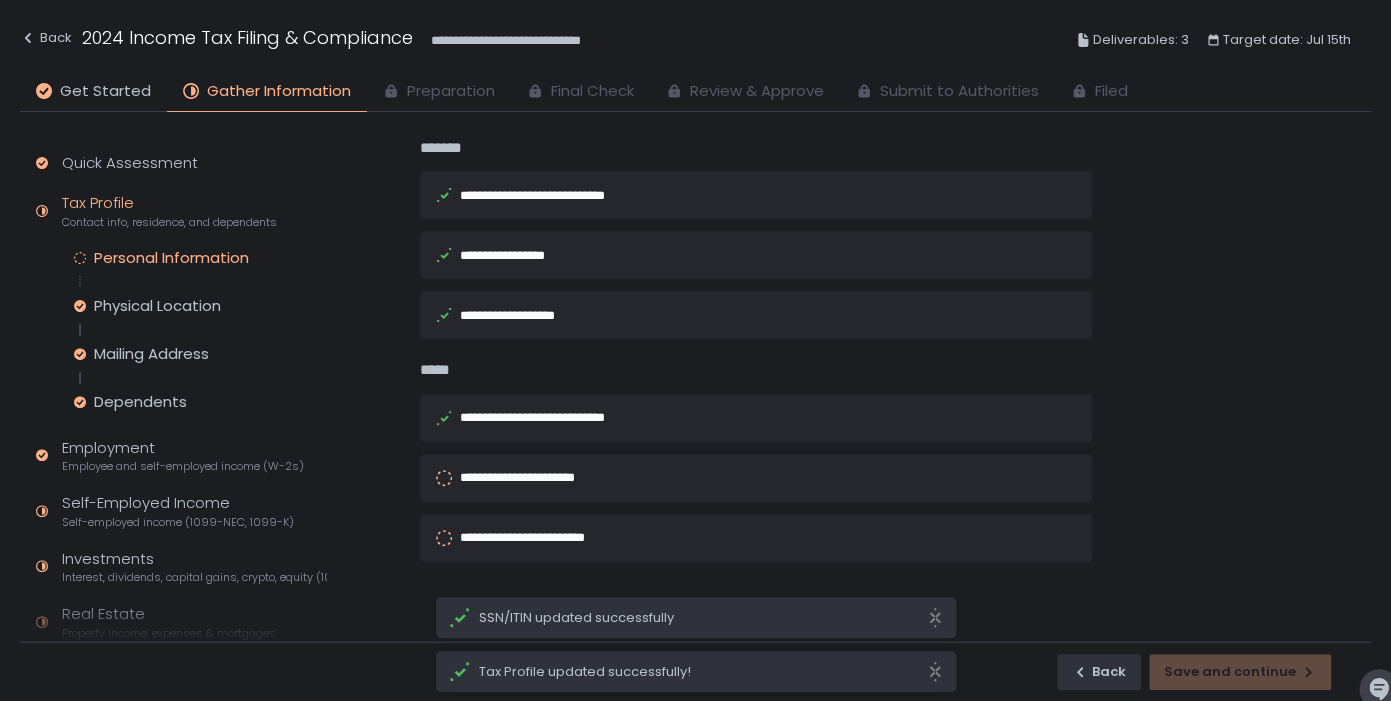 click on "**********" at bounding box center (756, 478) 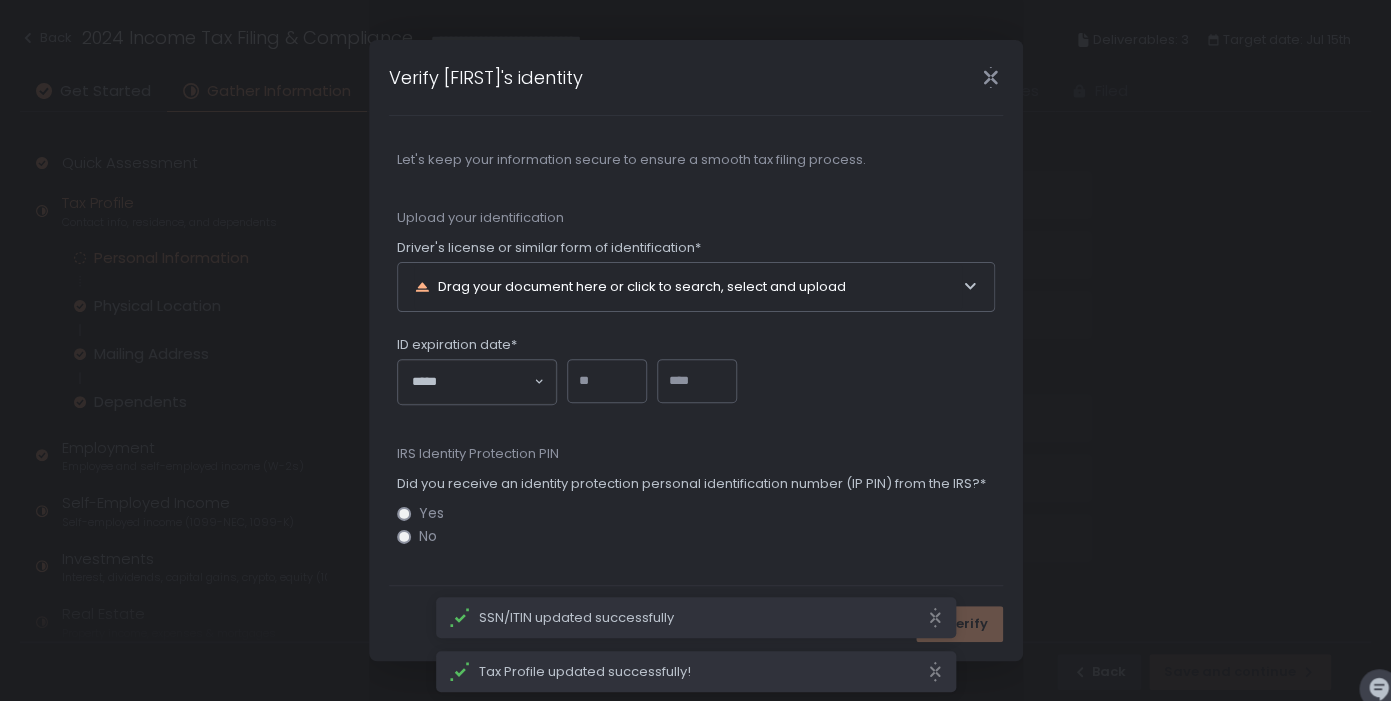 scroll, scrollTop: 8, scrollLeft: 0, axis: vertical 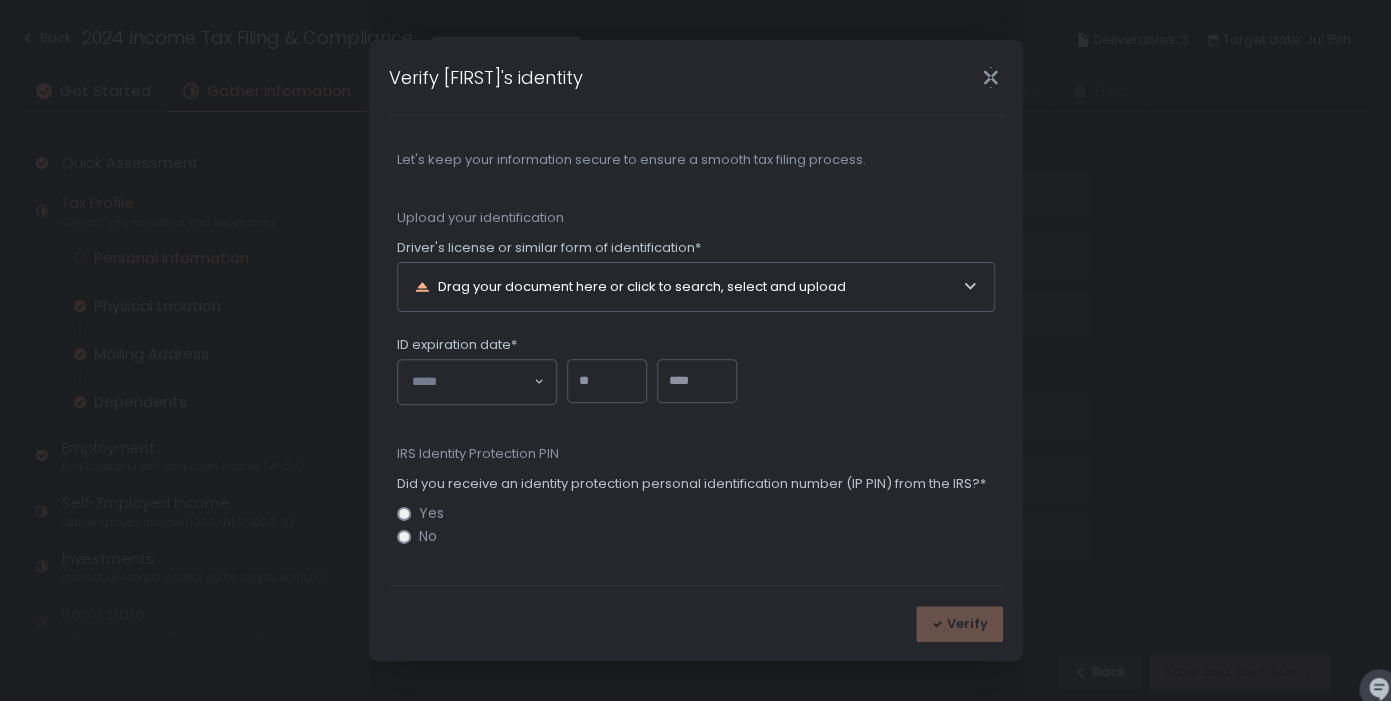 click on "Drag your document here or click to search, select and upload" at bounding box center [688, 287] 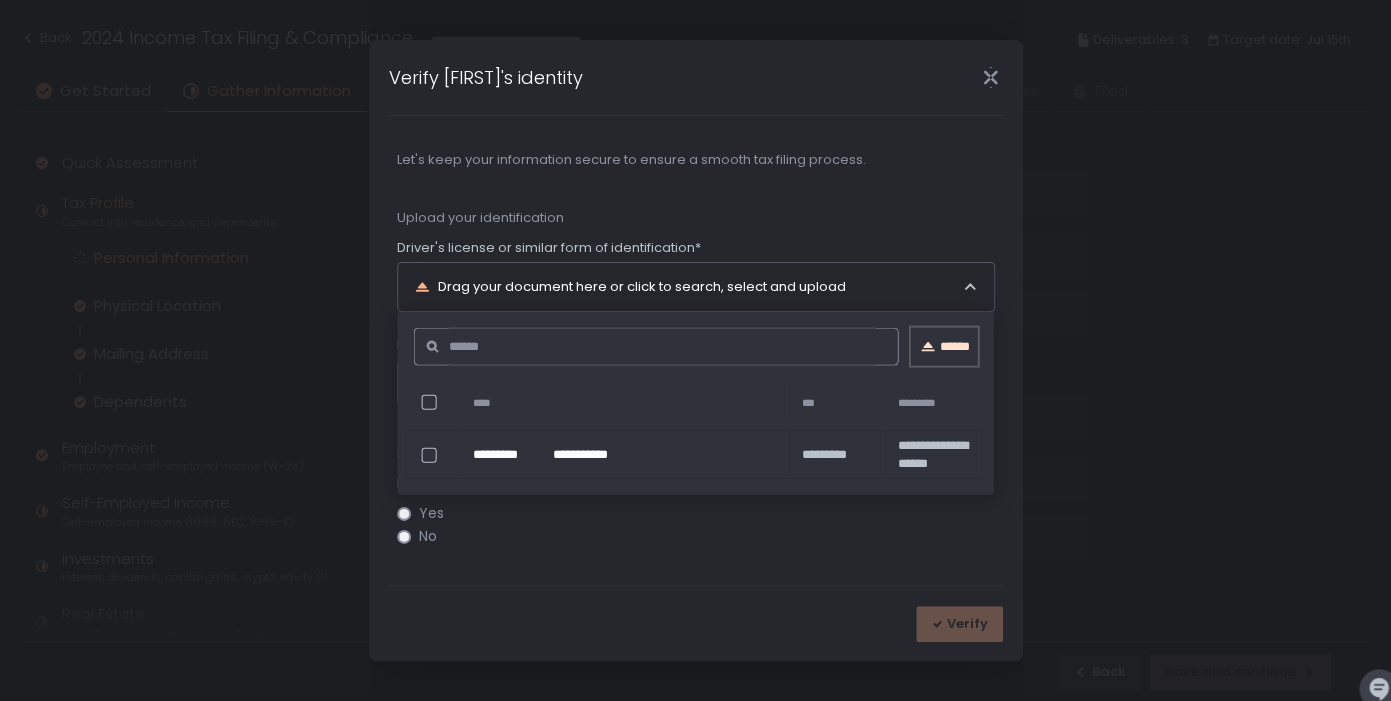 click on "******" 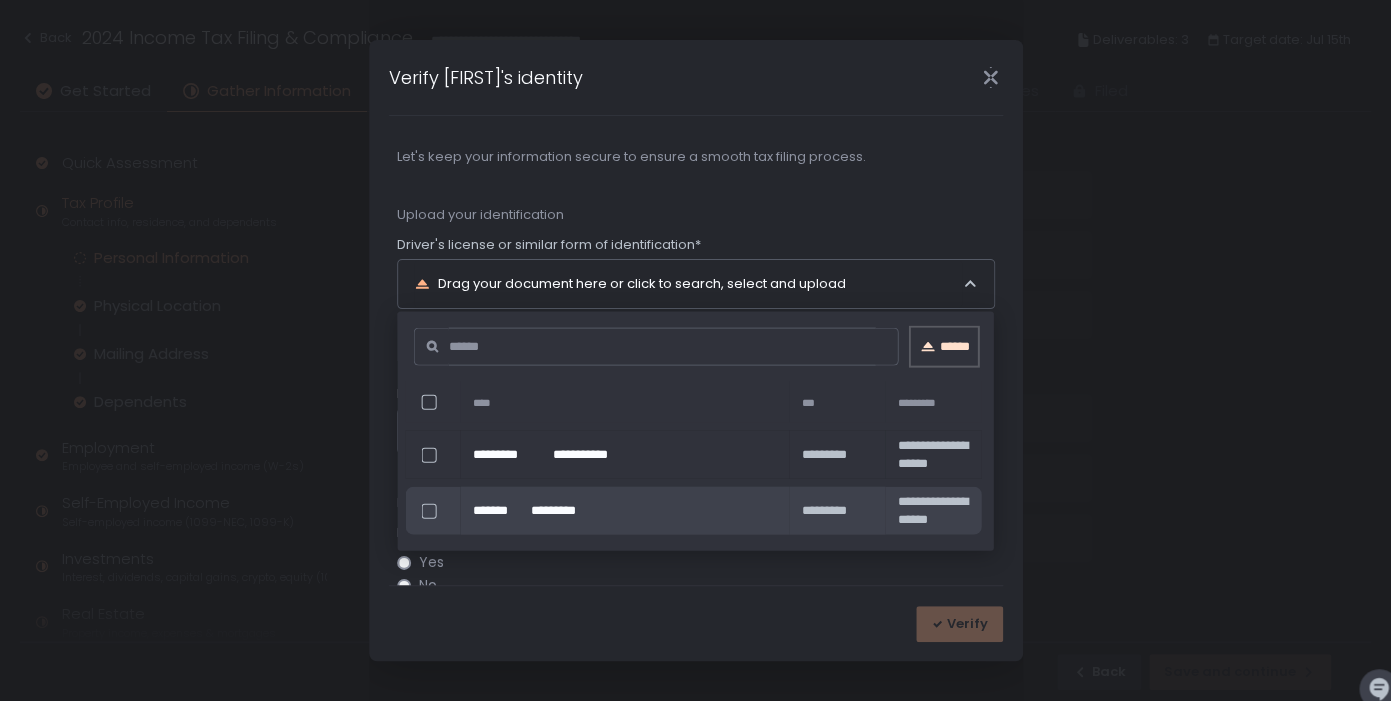 click on "******" 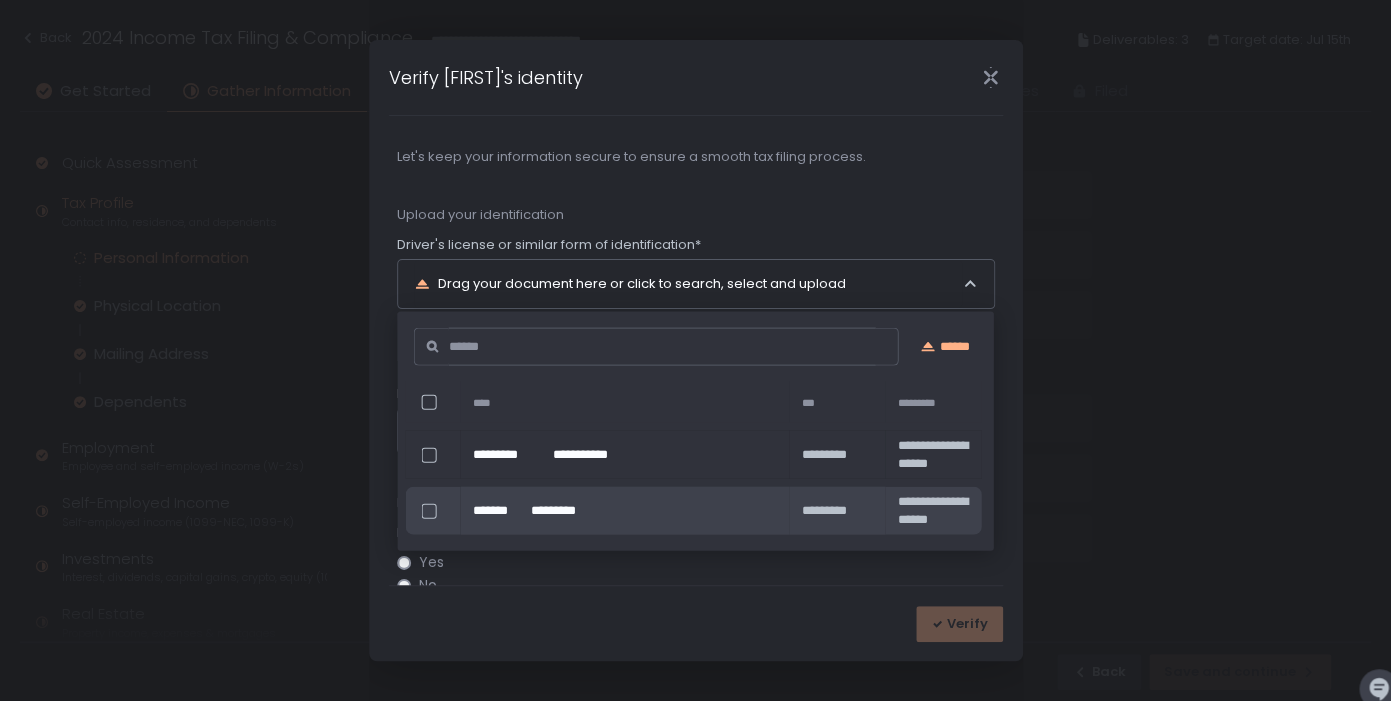 click on "Drag your document here or click to search, select and upload" at bounding box center [688, 284] 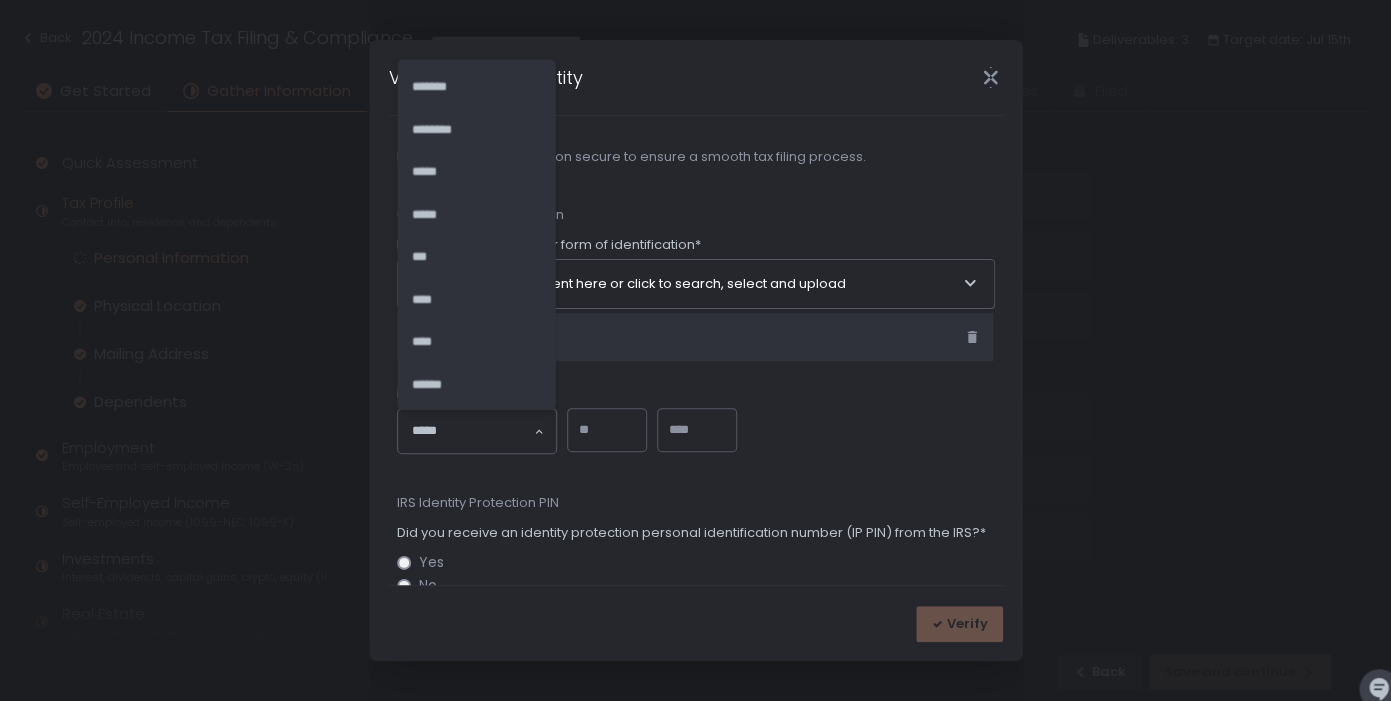 click 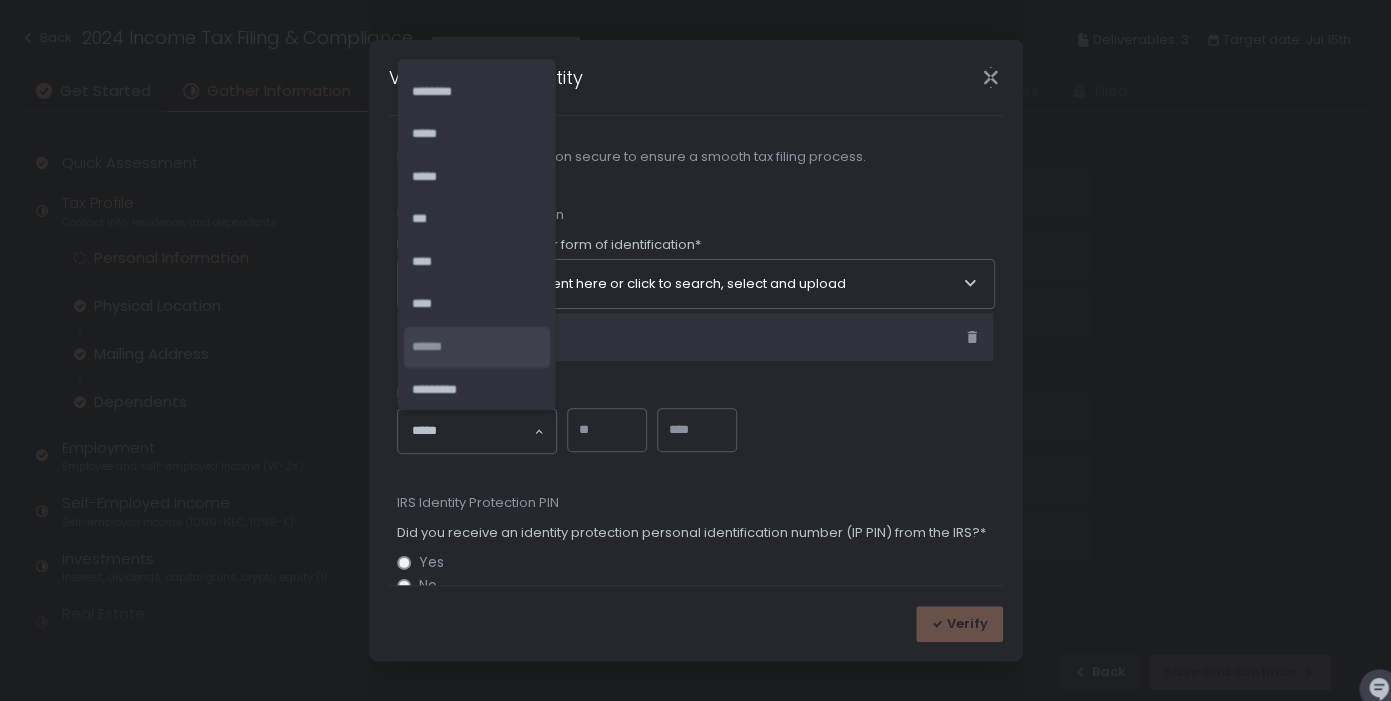 scroll, scrollTop: 46, scrollLeft: 0, axis: vertical 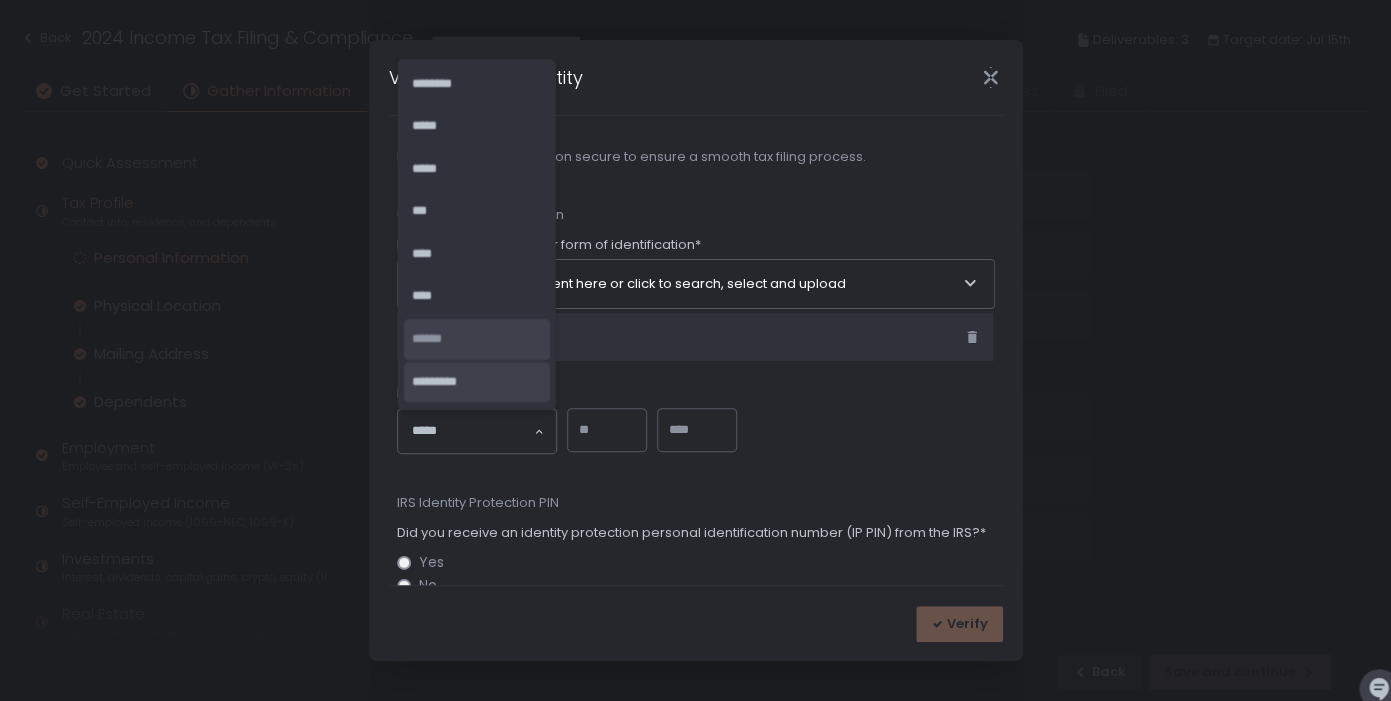 click on "*********" 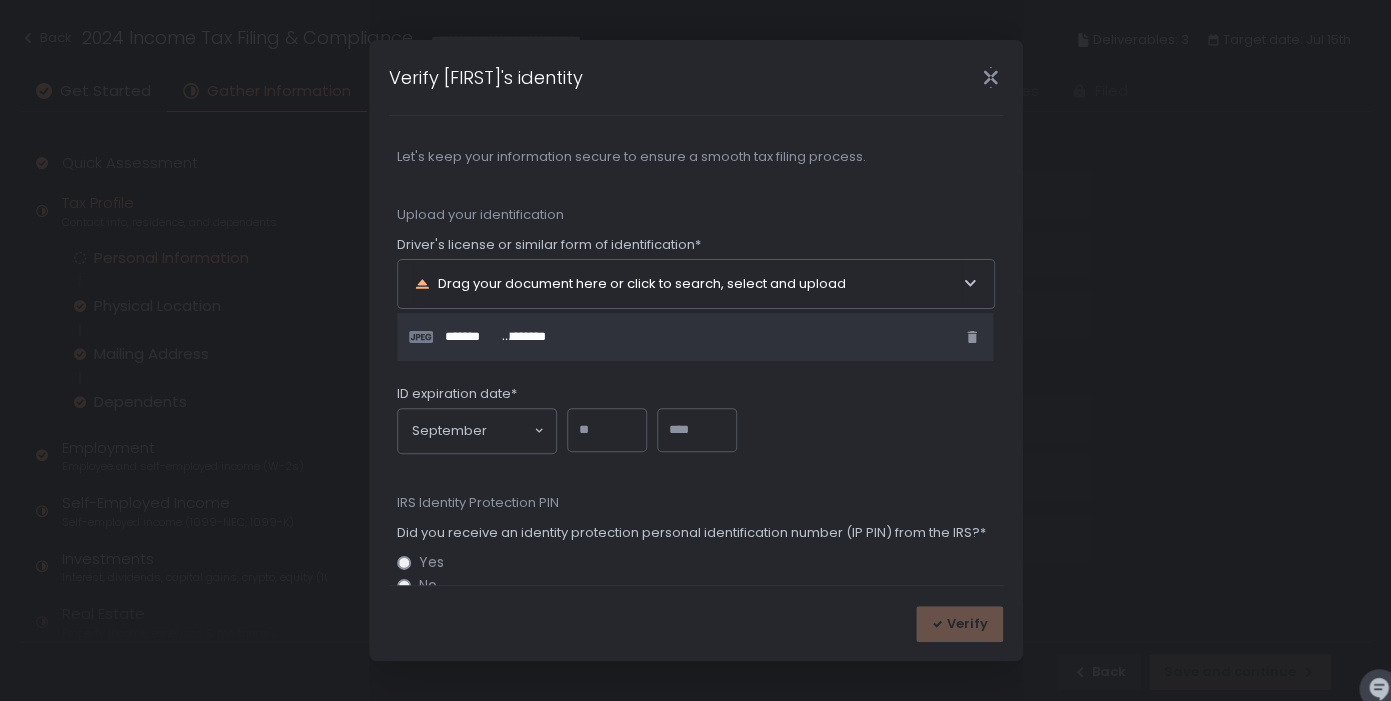 click 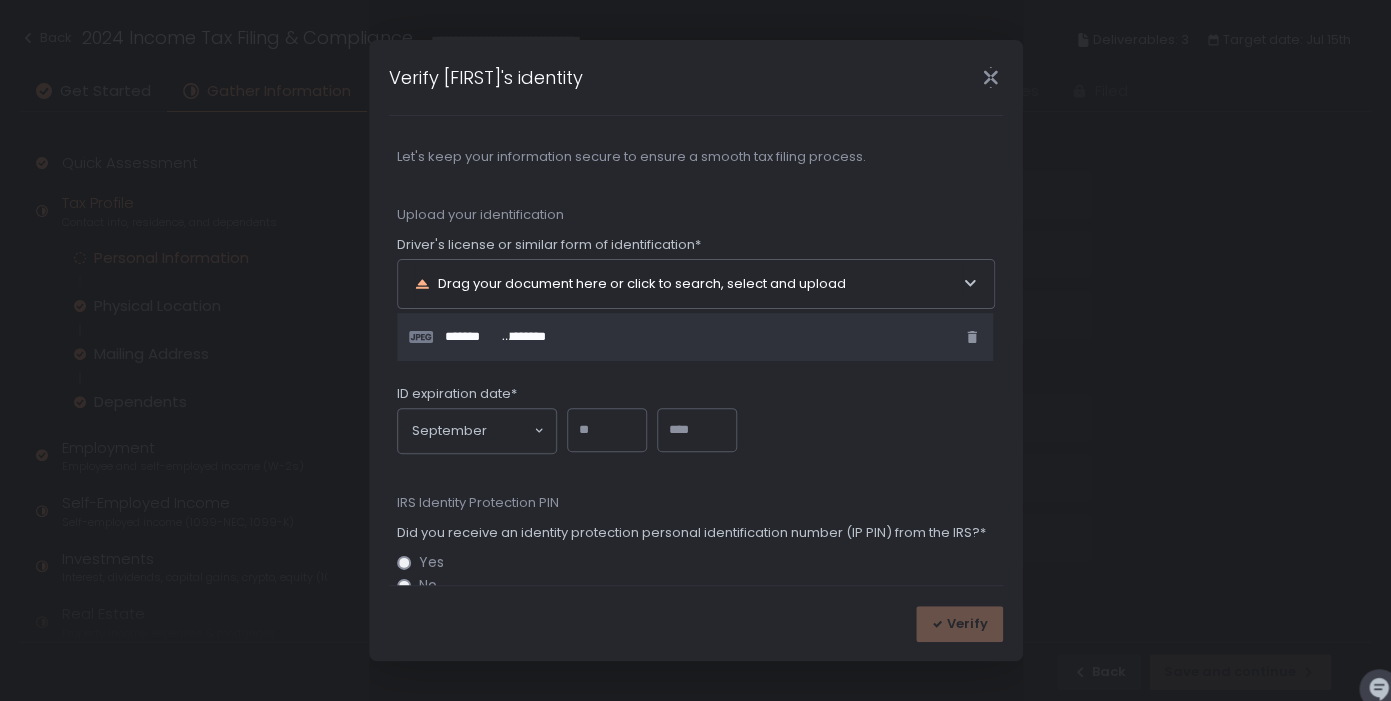 click at bounding box center (607, 430) 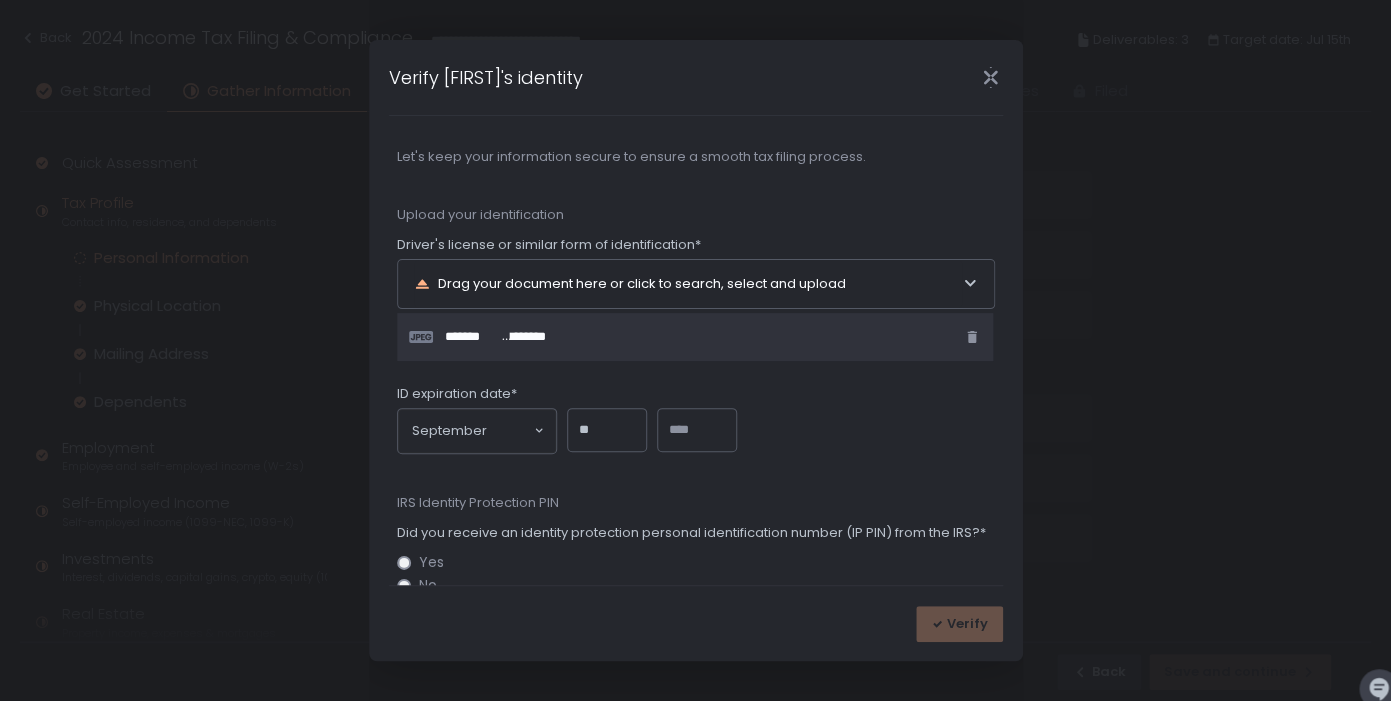 type on "**" 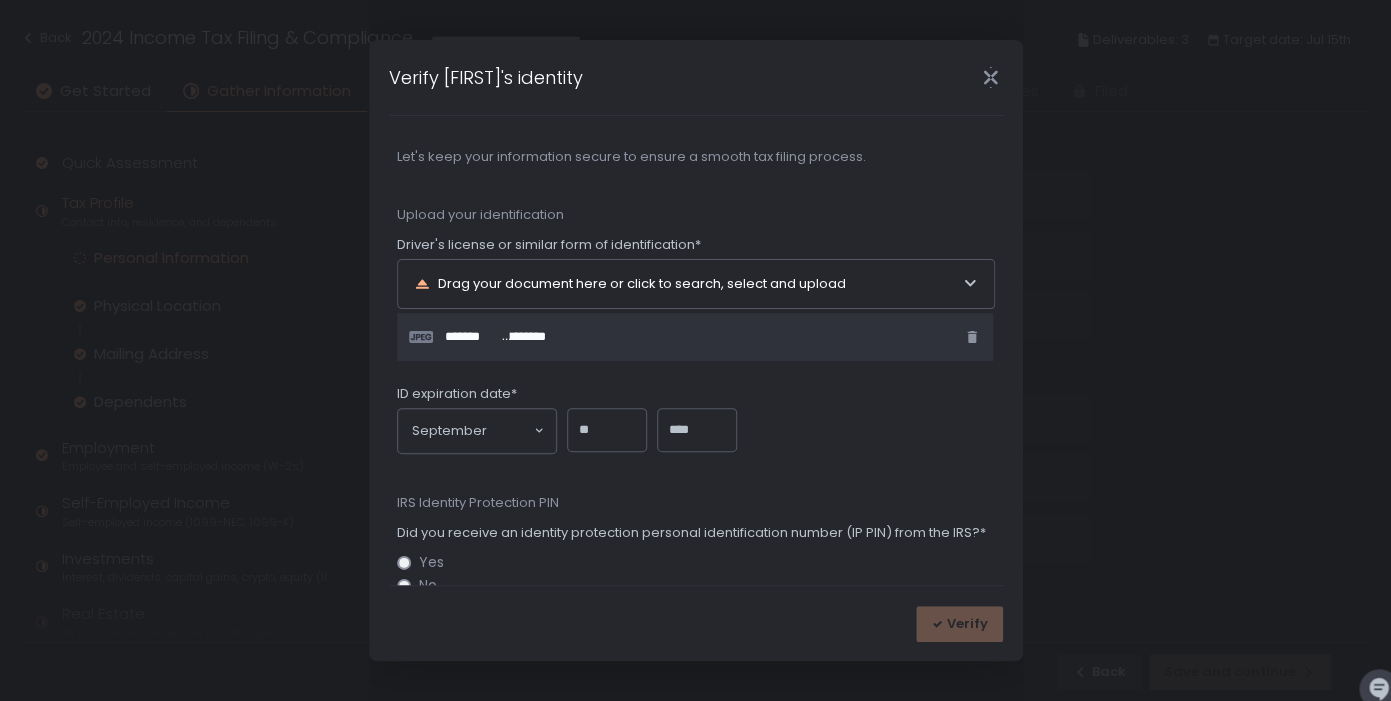 scroll, scrollTop: 60, scrollLeft: 0, axis: vertical 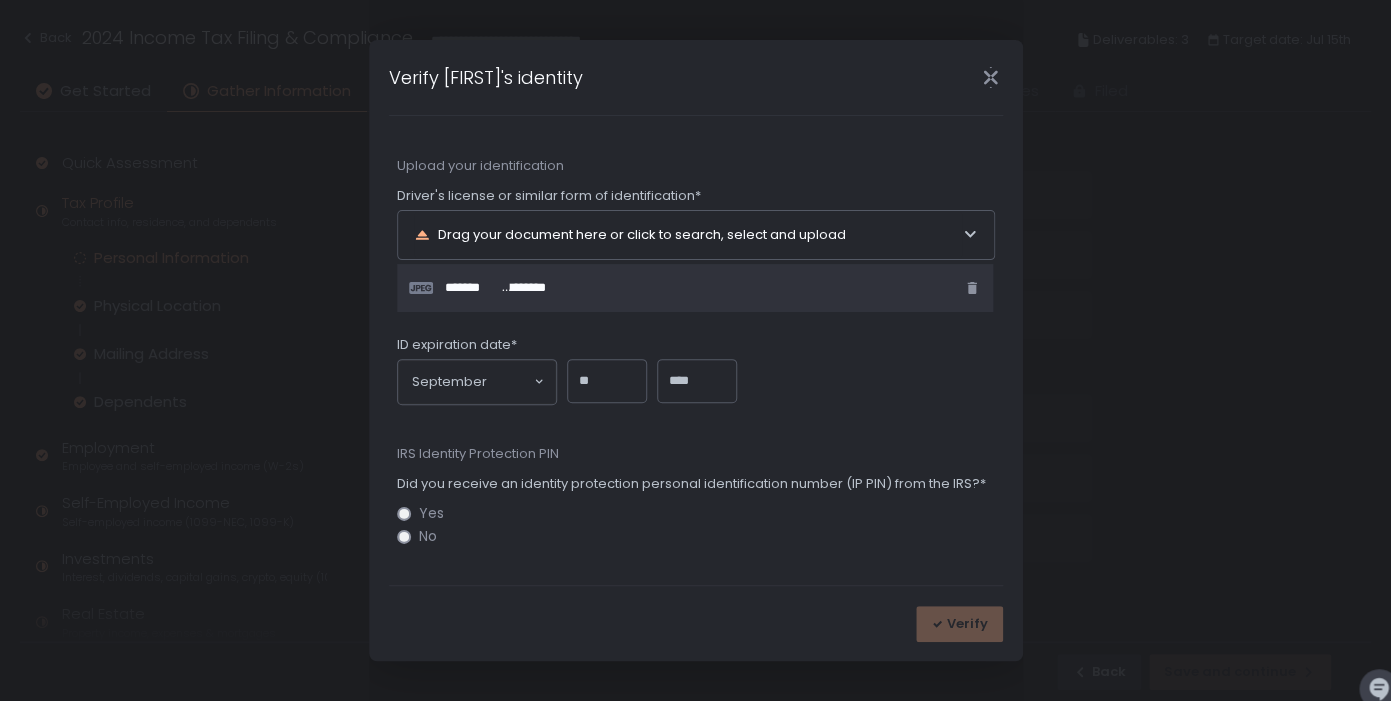 type on "****" 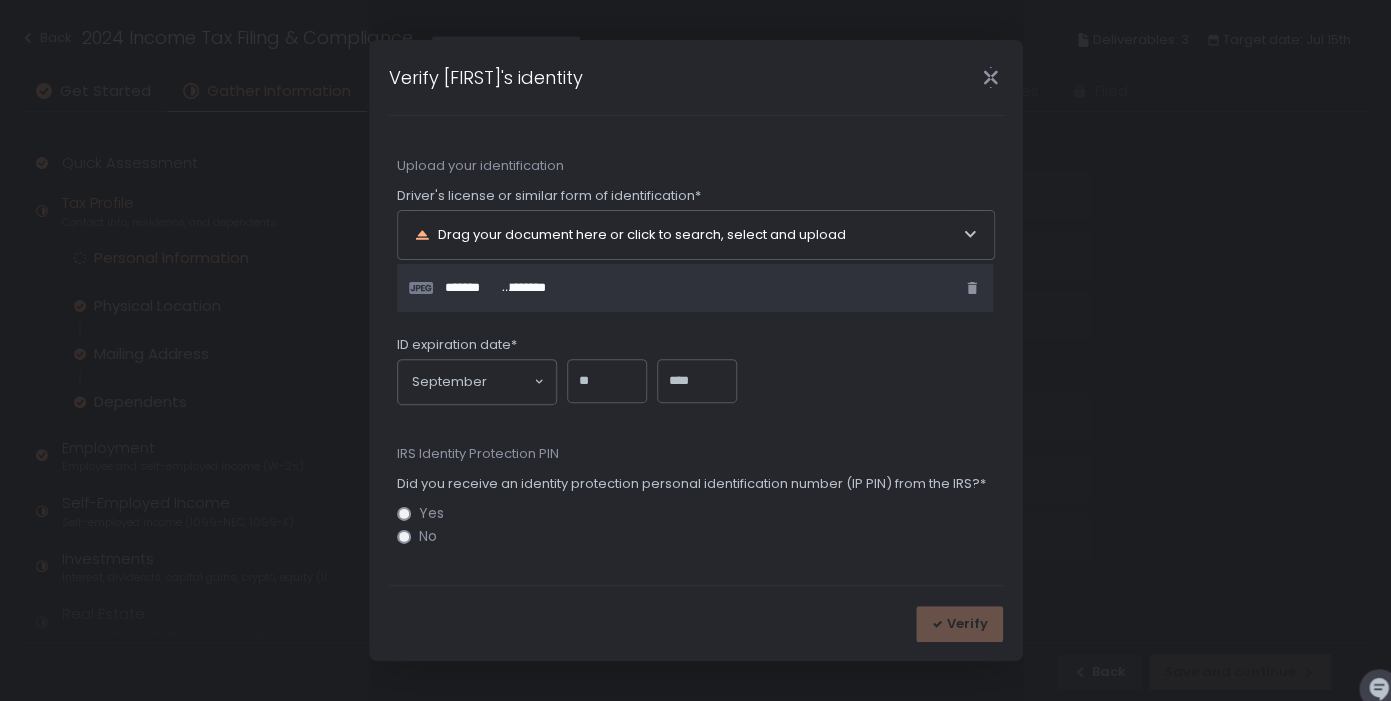 click on "No" 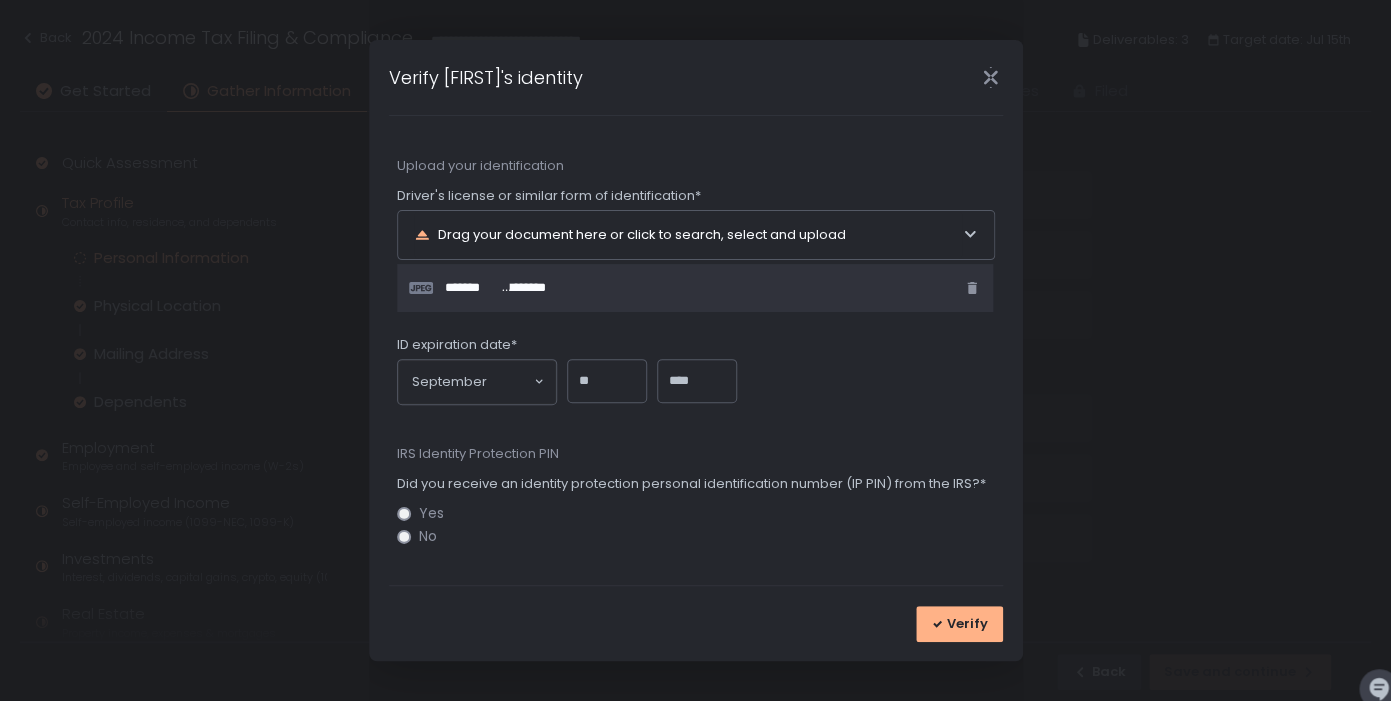 click on "Verify" at bounding box center [696, 623] 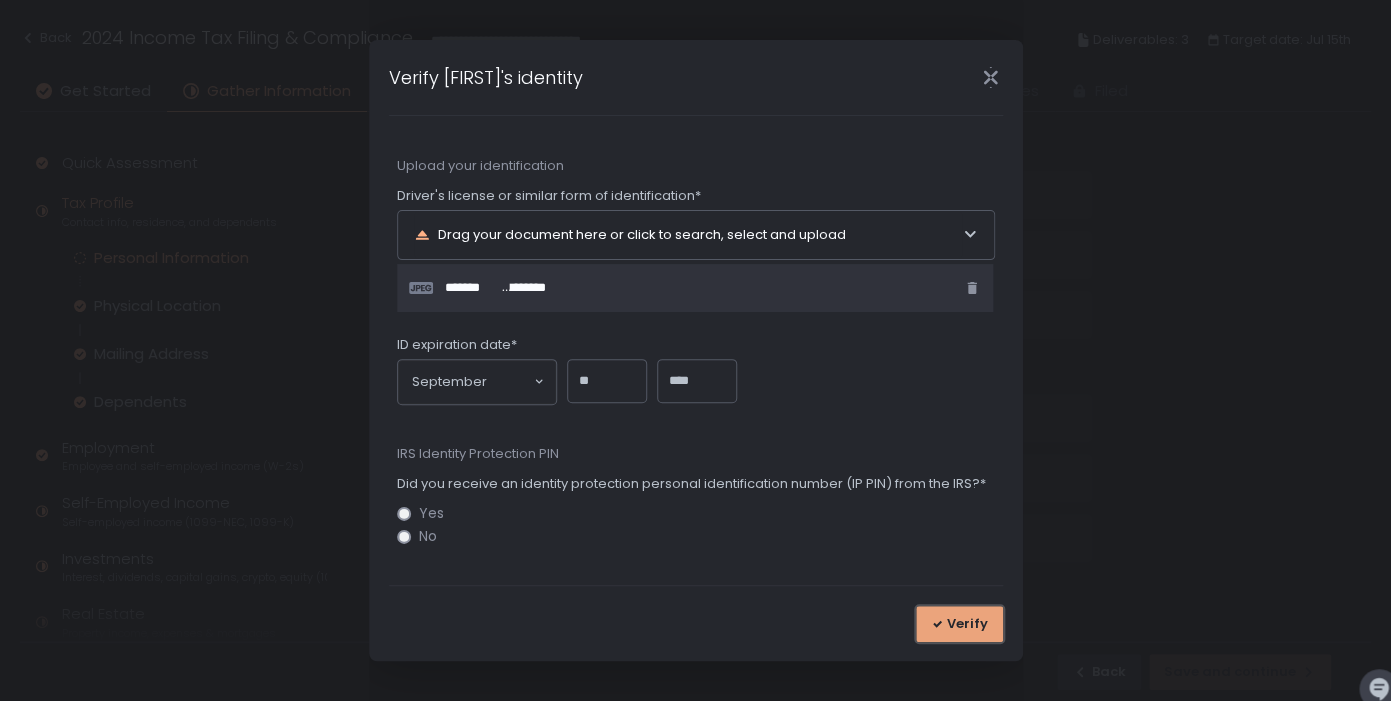 click on "Verify" at bounding box center (967, 624) 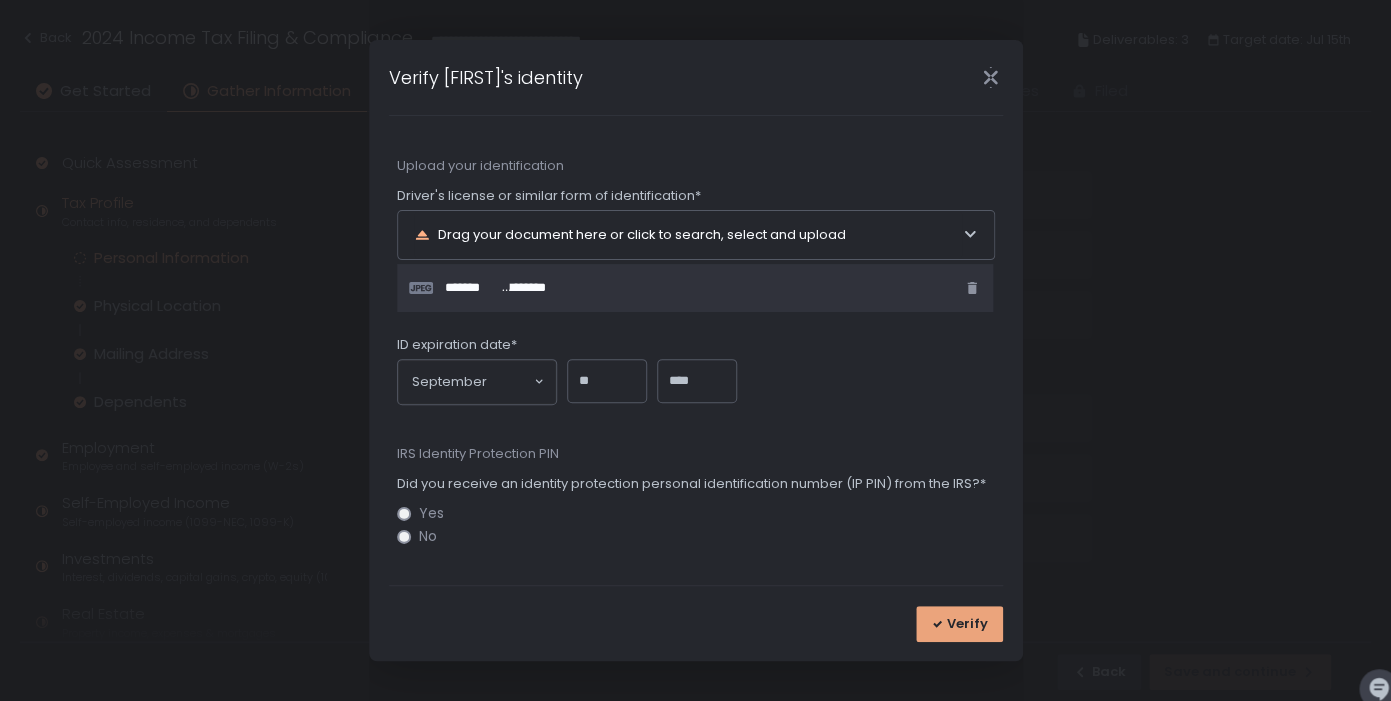 scroll, scrollTop: 0, scrollLeft: 0, axis: both 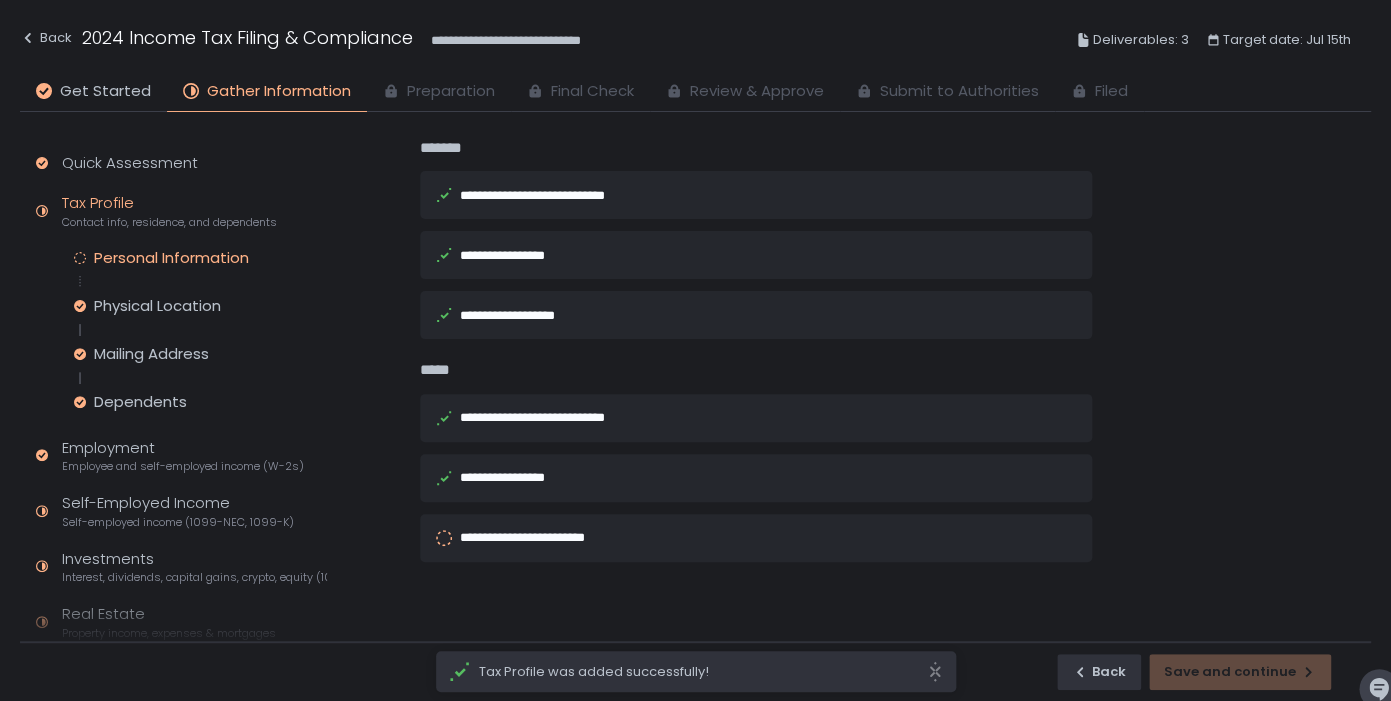 click on "**********" at bounding box center [539, 537] 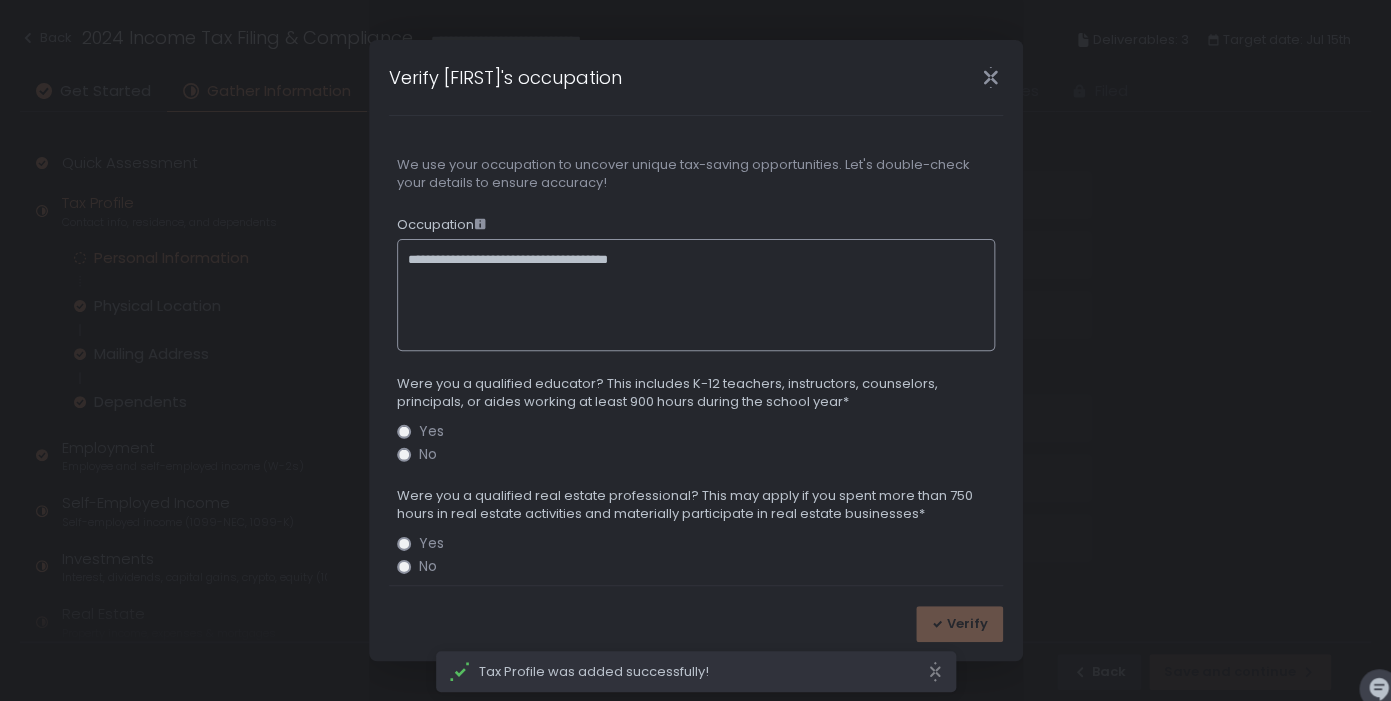 scroll, scrollTop: 30, scrollLeft: 0, axis: vertical 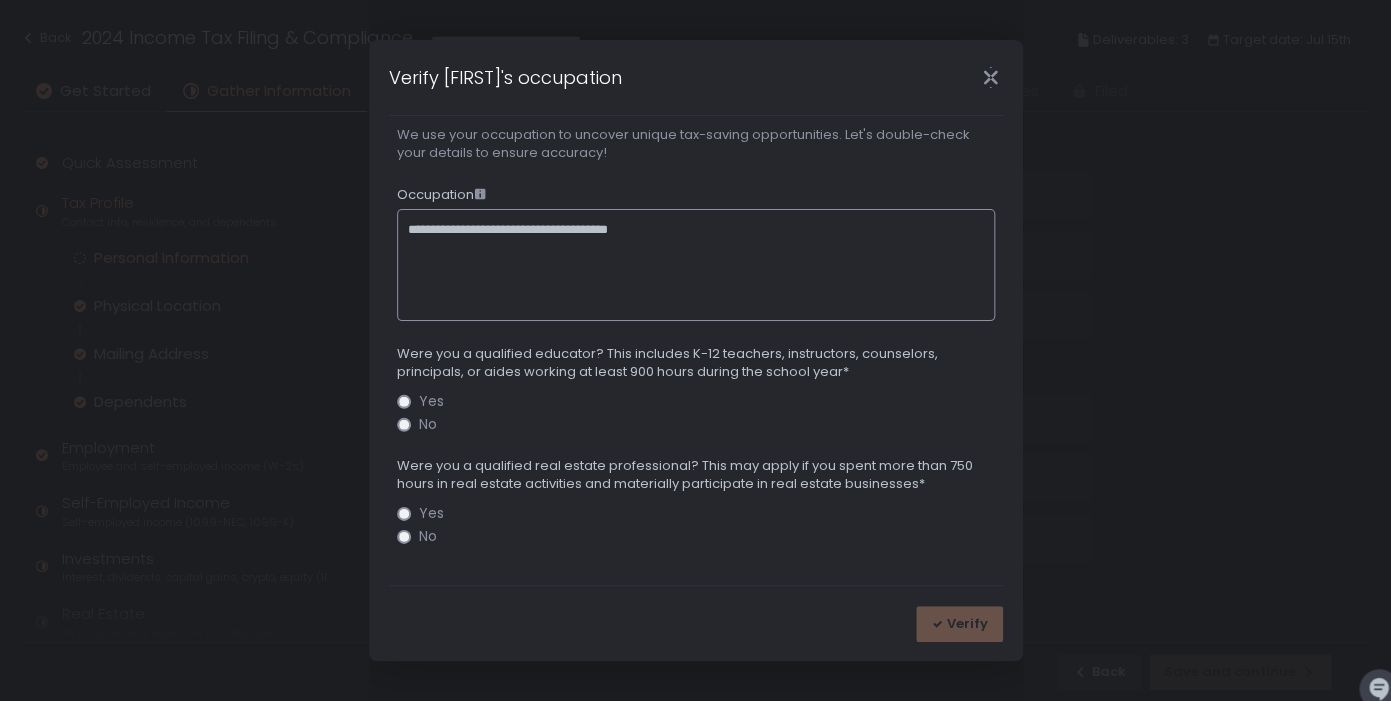 drag, startPoint x: 720, startPoint y: 223, endPoint x: 417, endPoint y: 239, distance: 303.42215 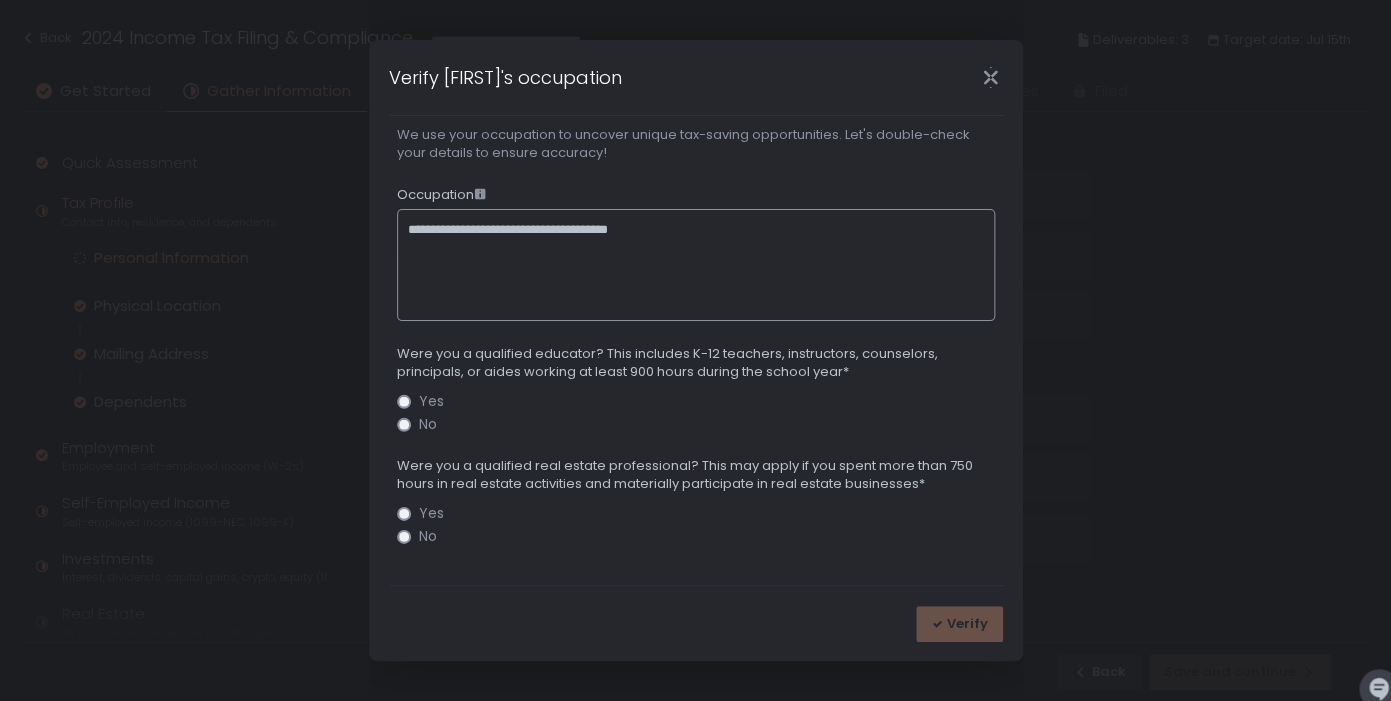 click on "**********" 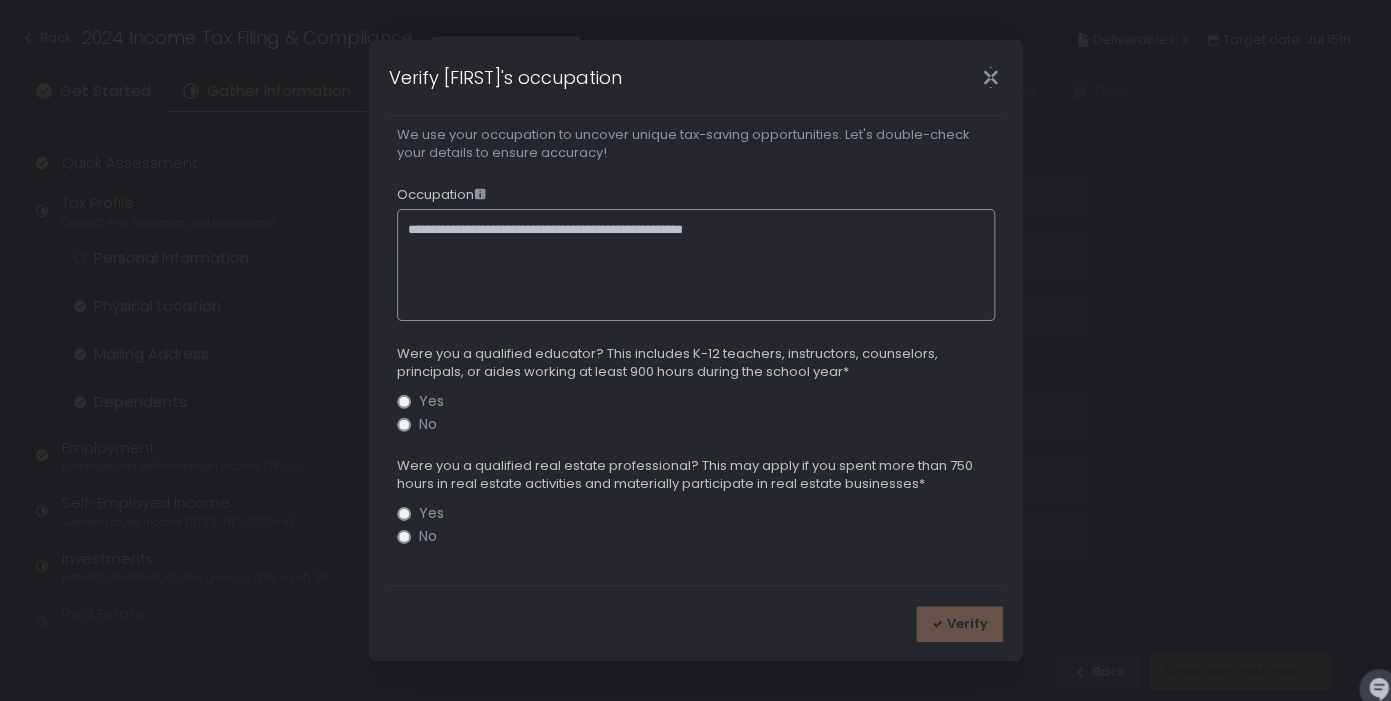 type on "**********" 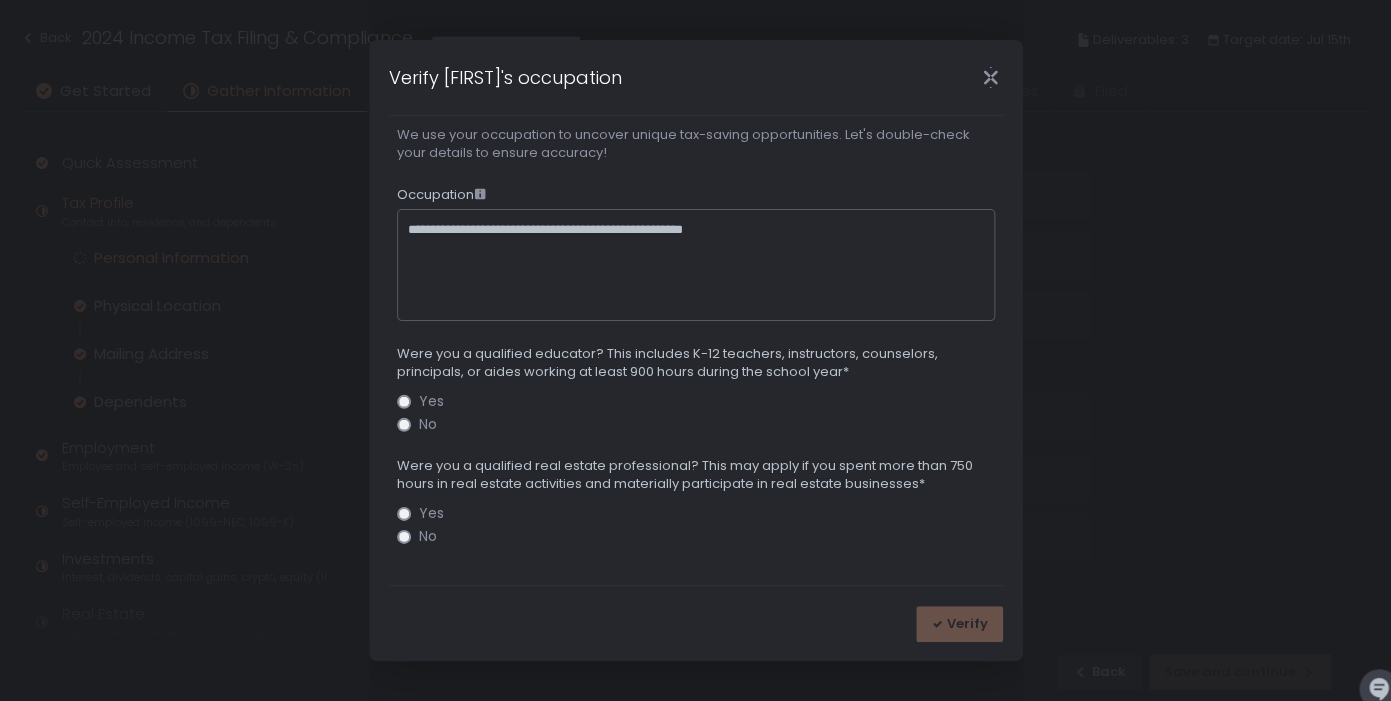 click on "No" 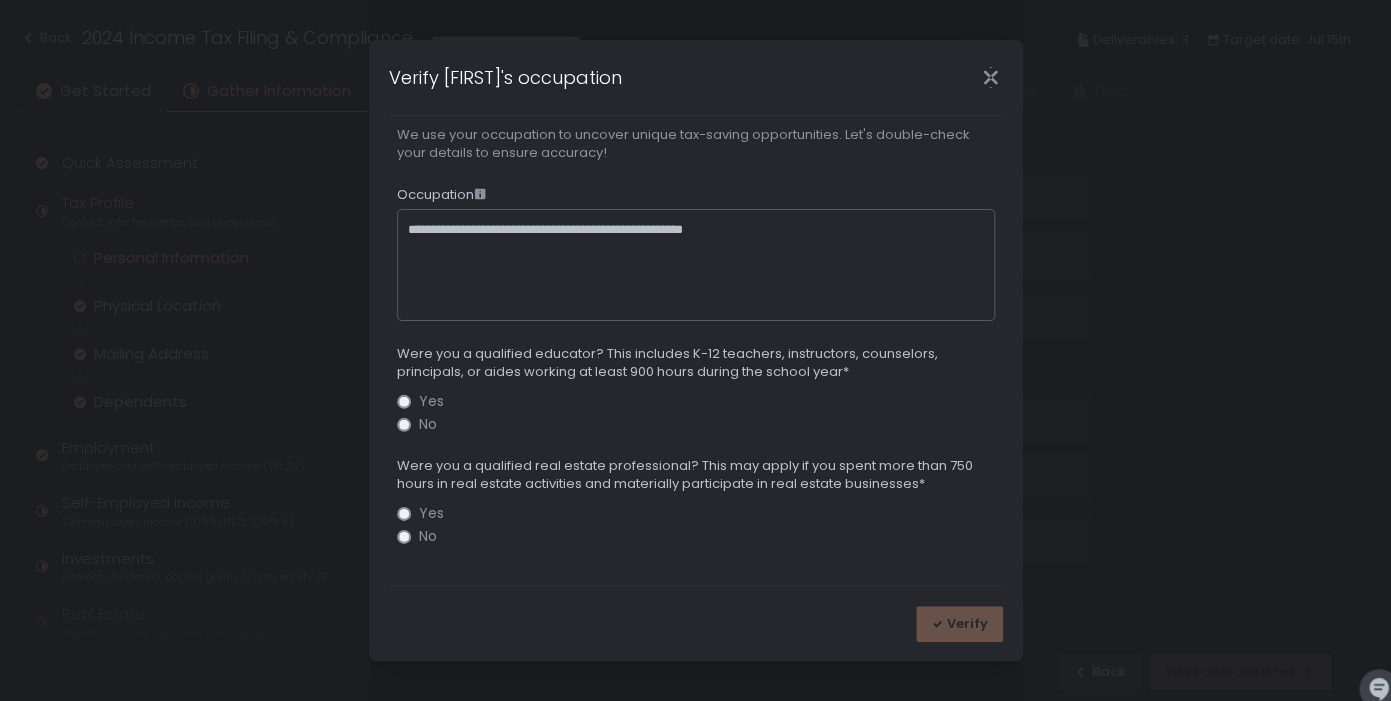 click on "No" 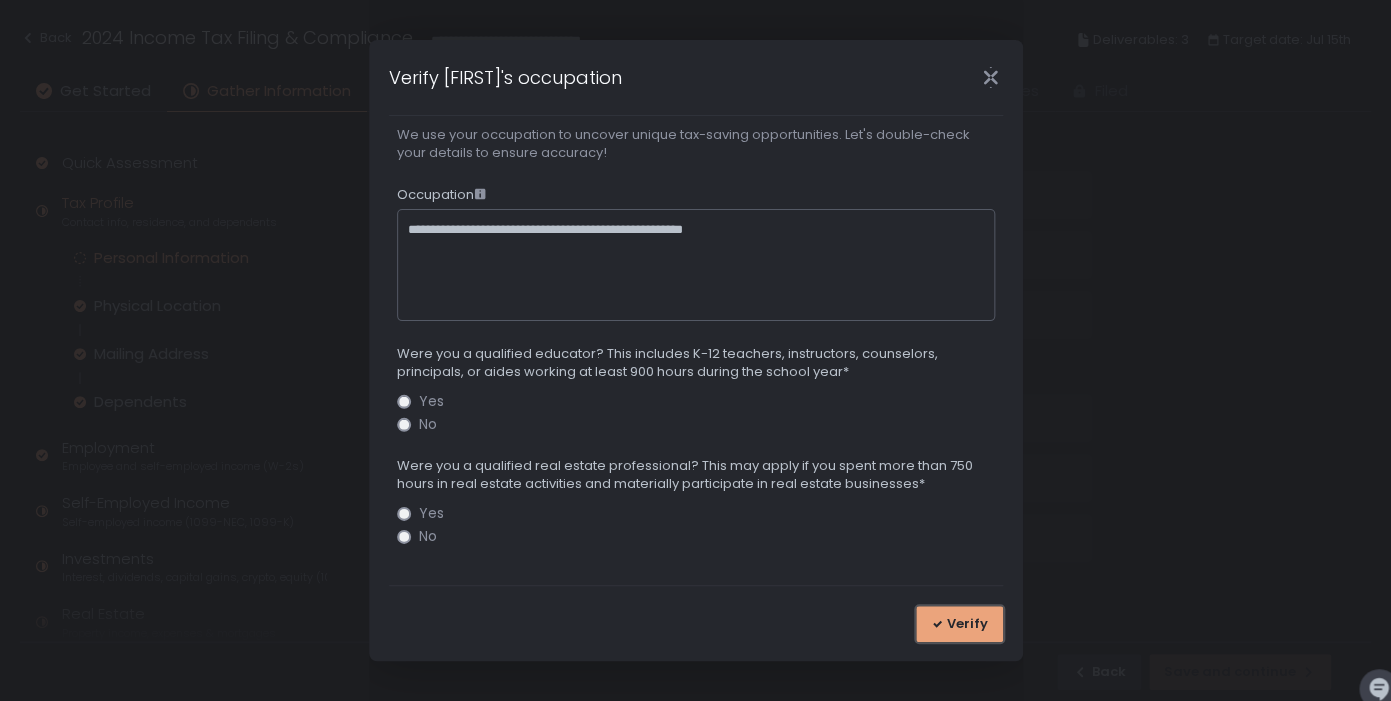 click on "Verify" at bounding box center [967, 624] 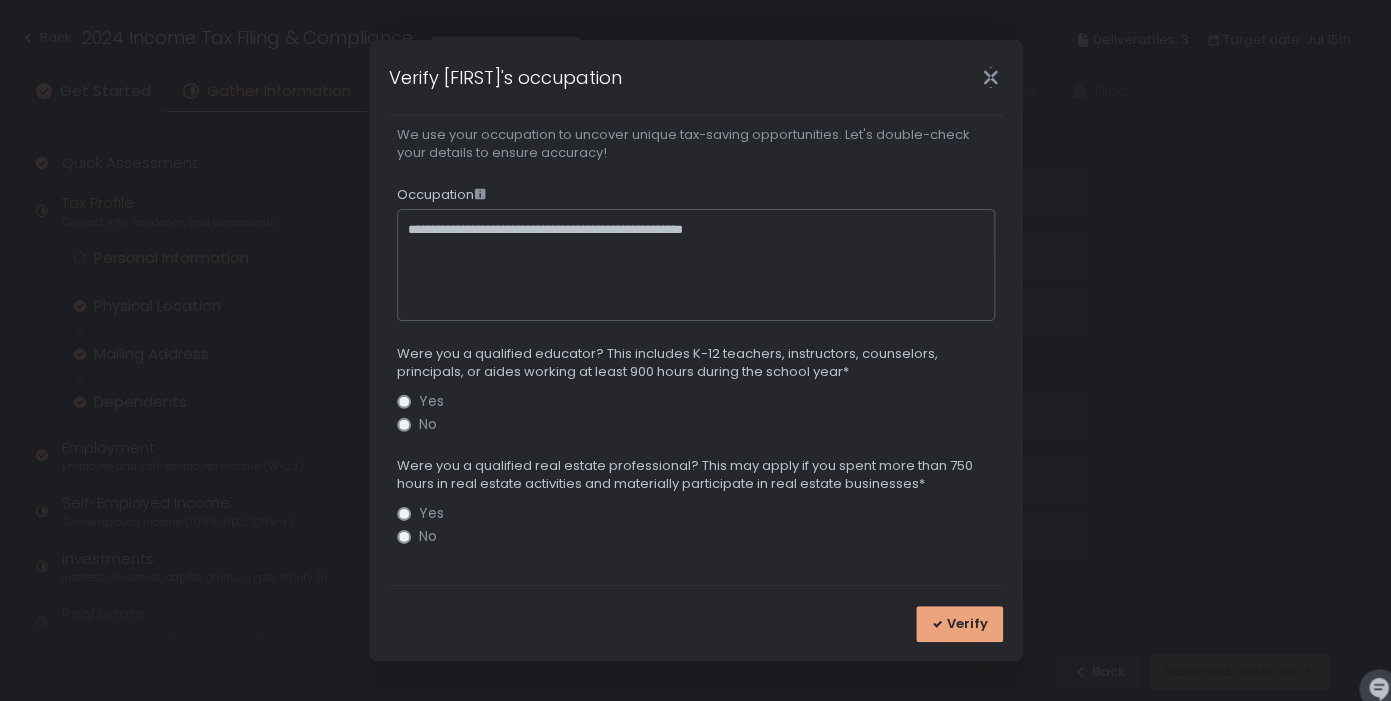 scroll, scrollTop: 0, scrollLeft: 0, axis: both 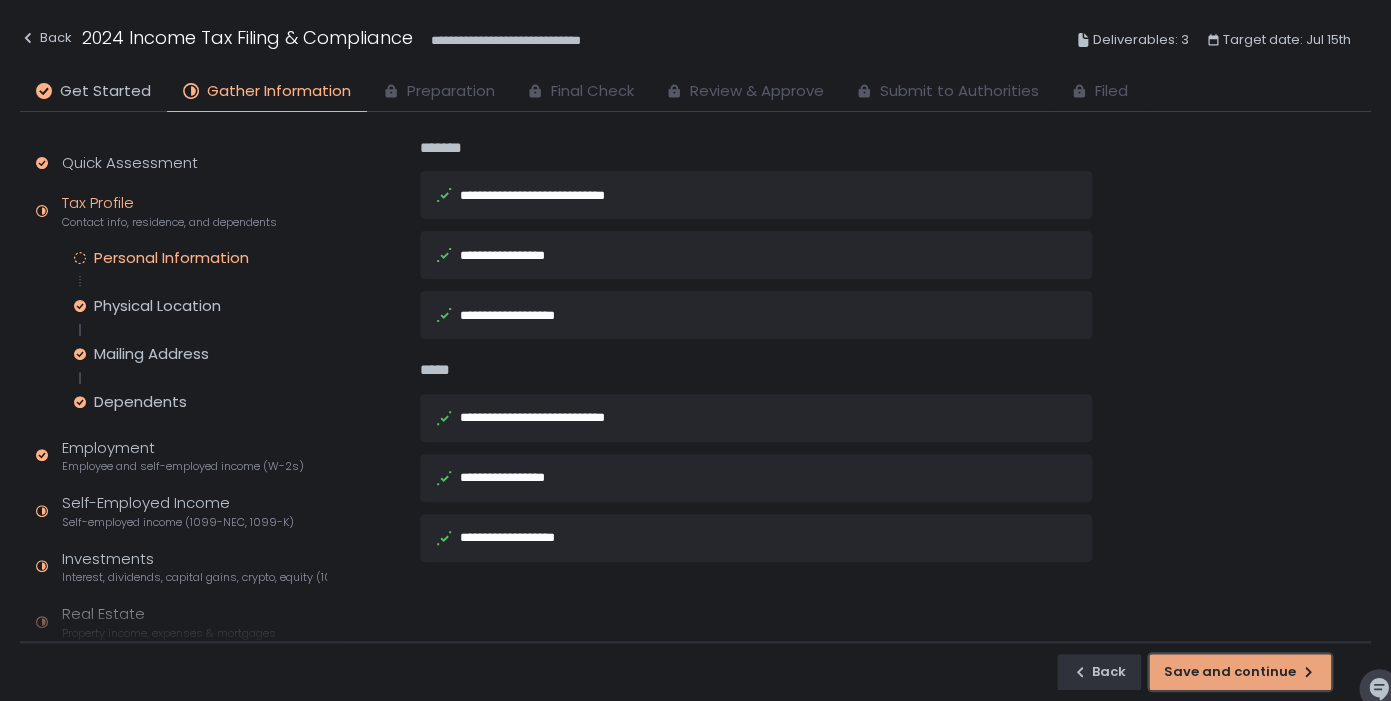 click on "Save and continue" 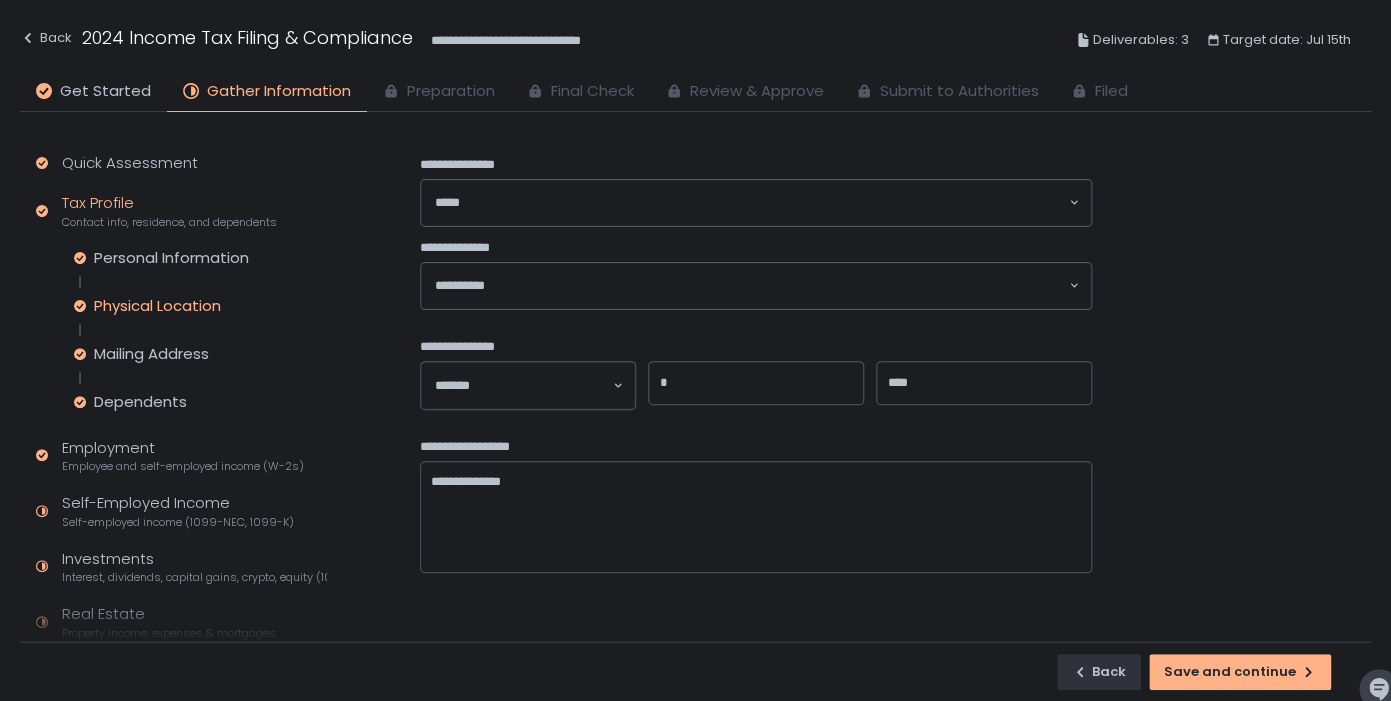 scroll, scrollTop: 298, scrollLeft: 0, axis: vertical 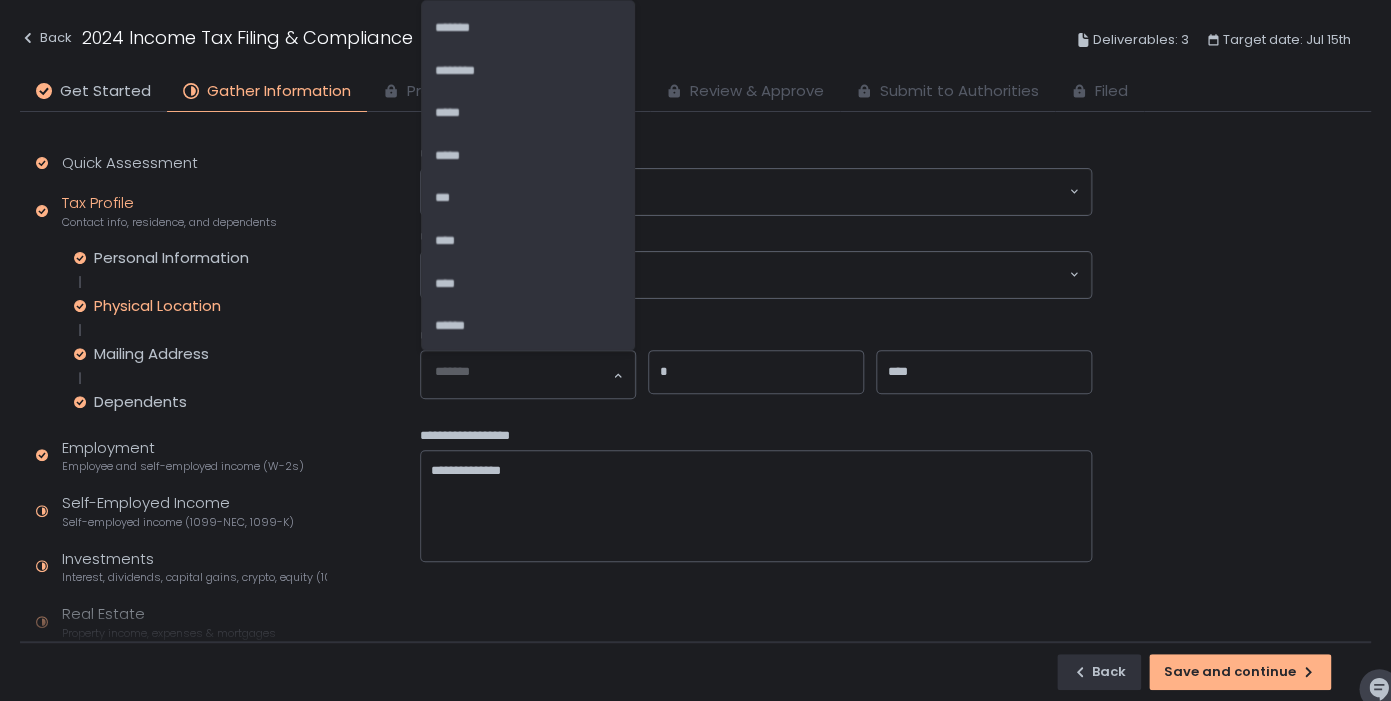 click 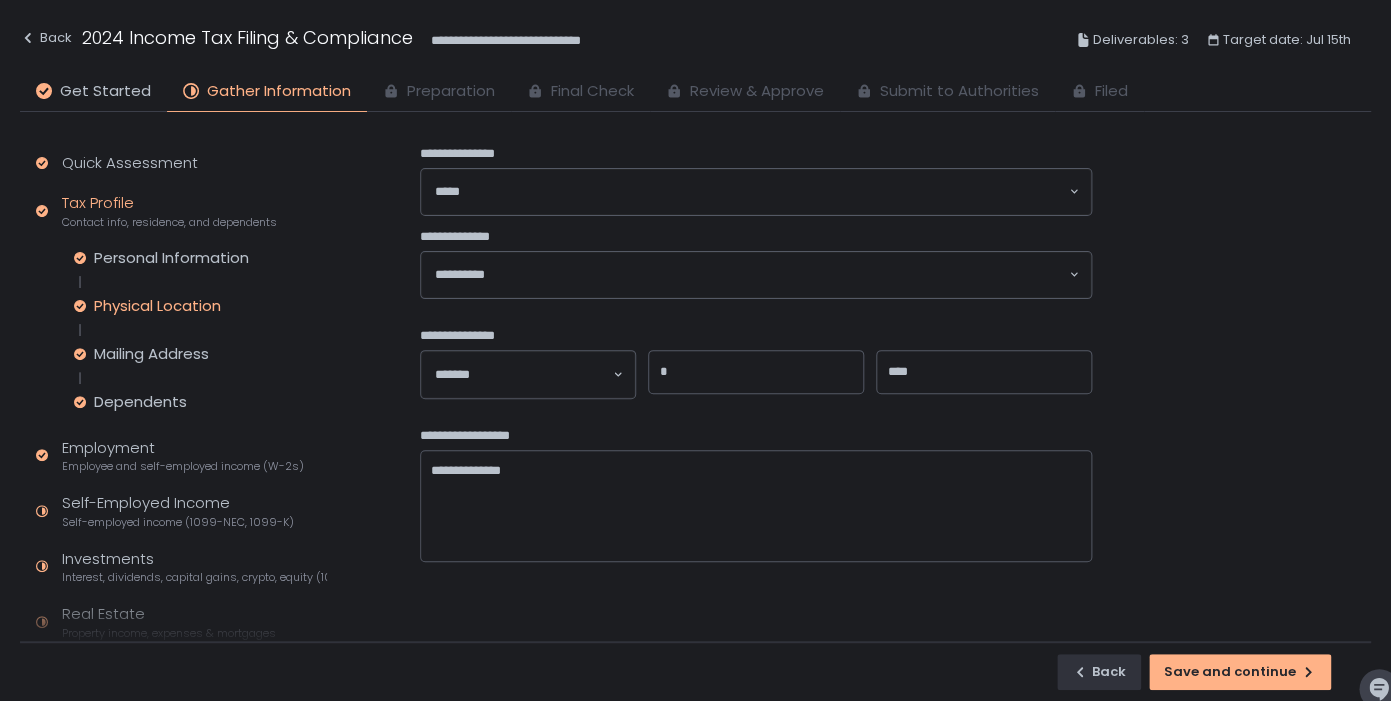 click on "**********" 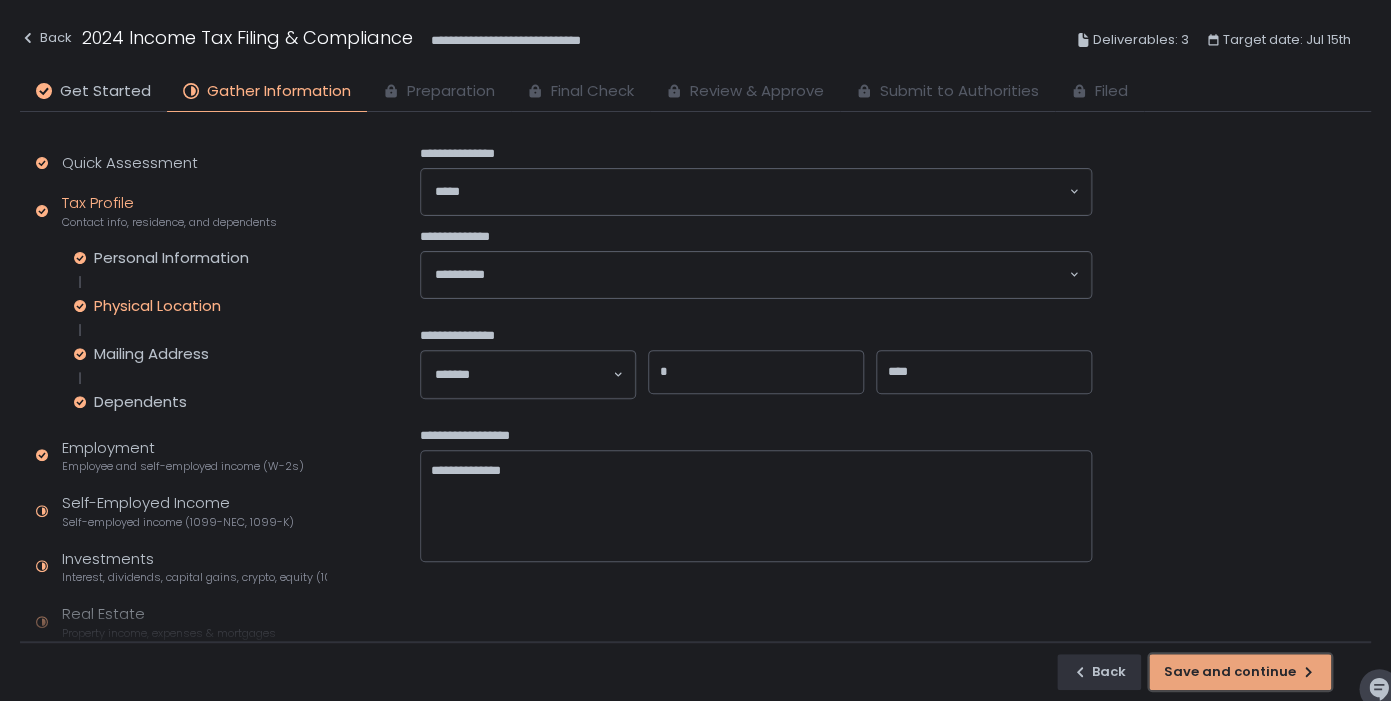 click on "Save and continue" at bounding box center (1240, 672) 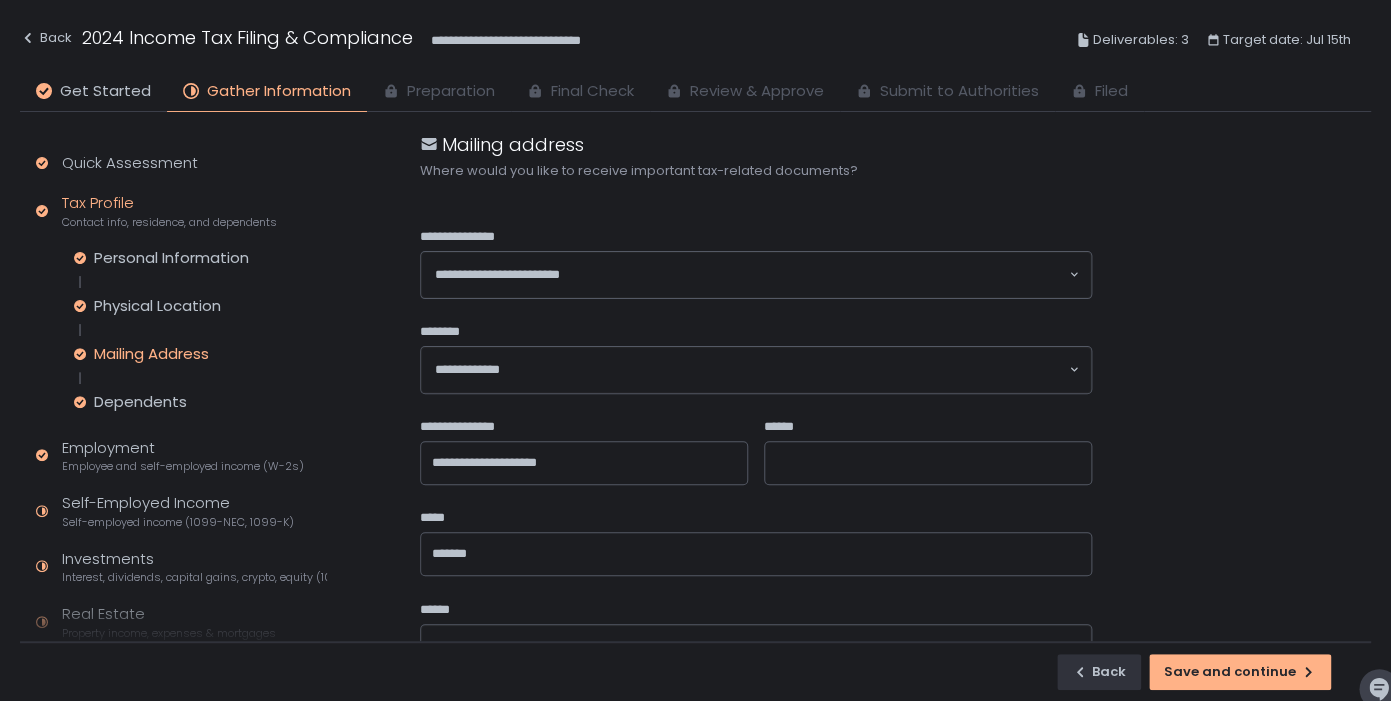 scroll, scrollTop: 204, scrollLeft: 0, axis: vertical 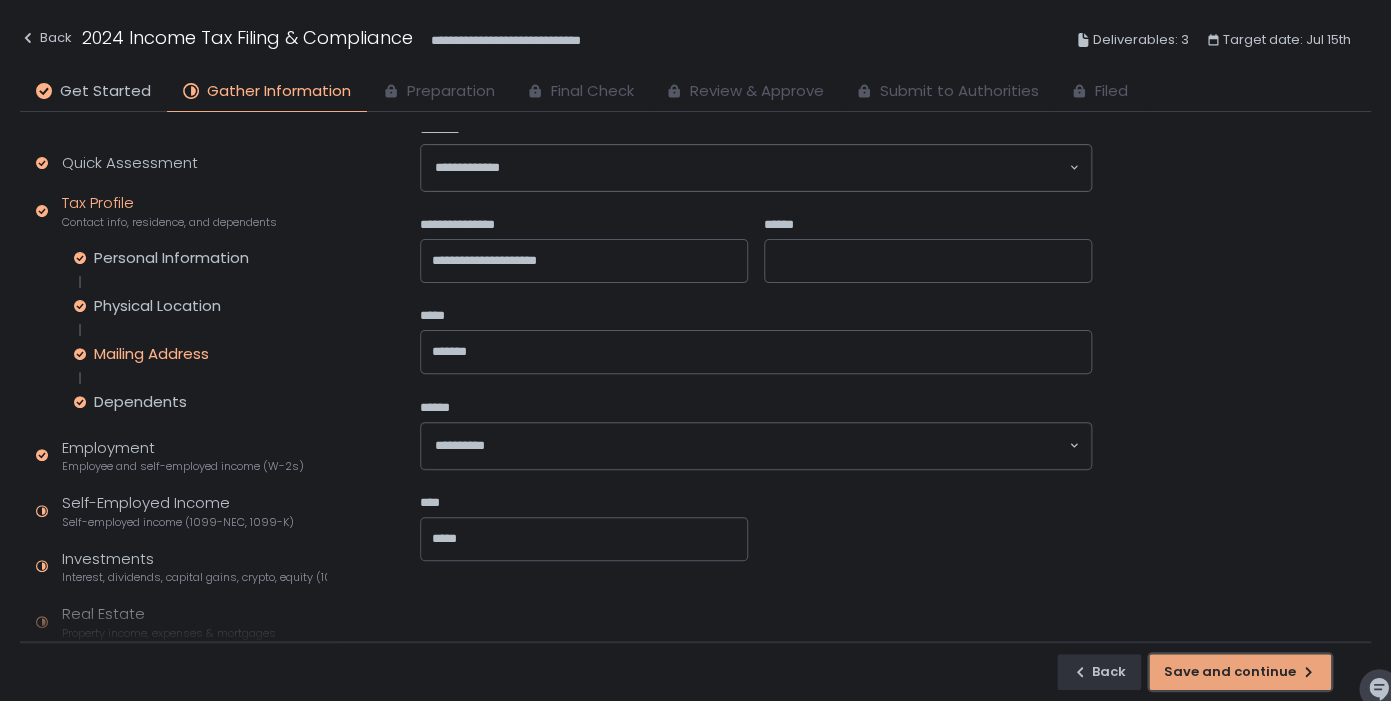click on "Save and continue" at bounding box center (1240, 672) 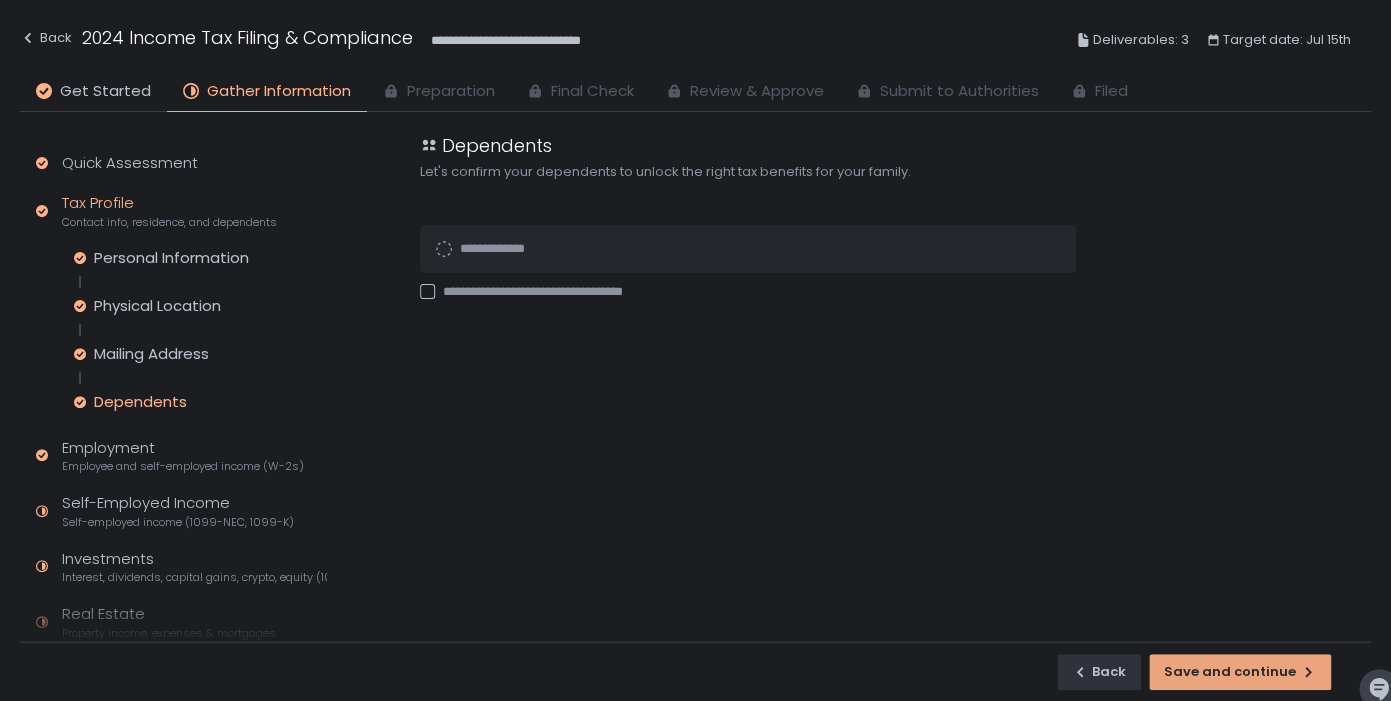 scroll, scrollTop: 0, scrollLeft: 0, axis: both 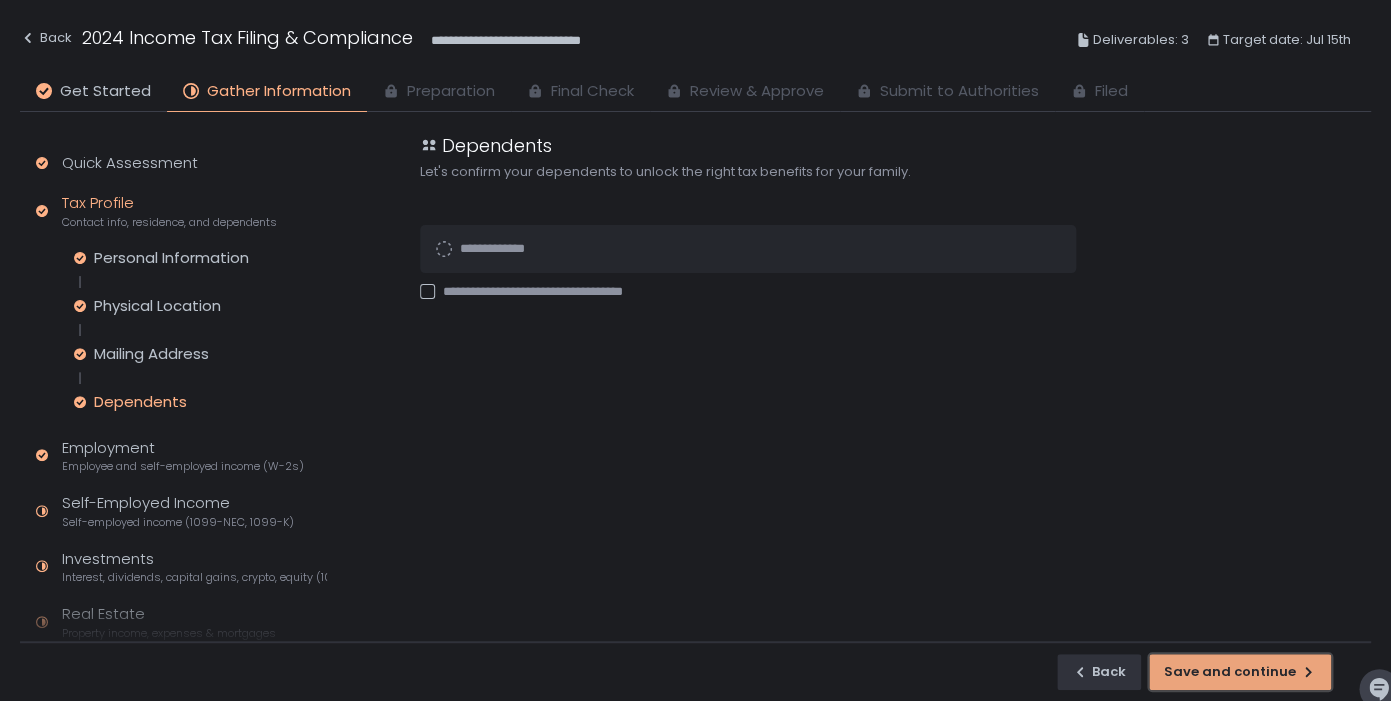 click on "Save and continue" at bounding box center (1240, 672) 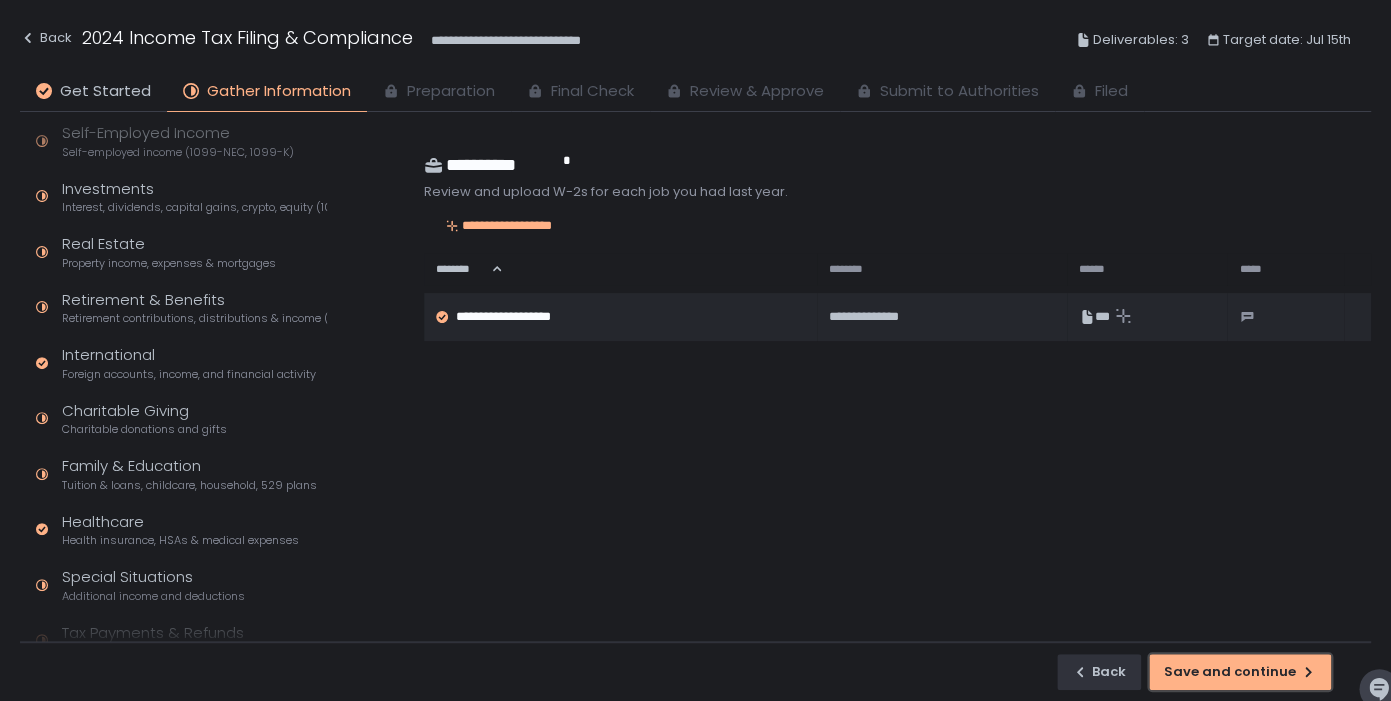 scroll, scrollTop: 189, scrollLeft: 0, axis: vertical 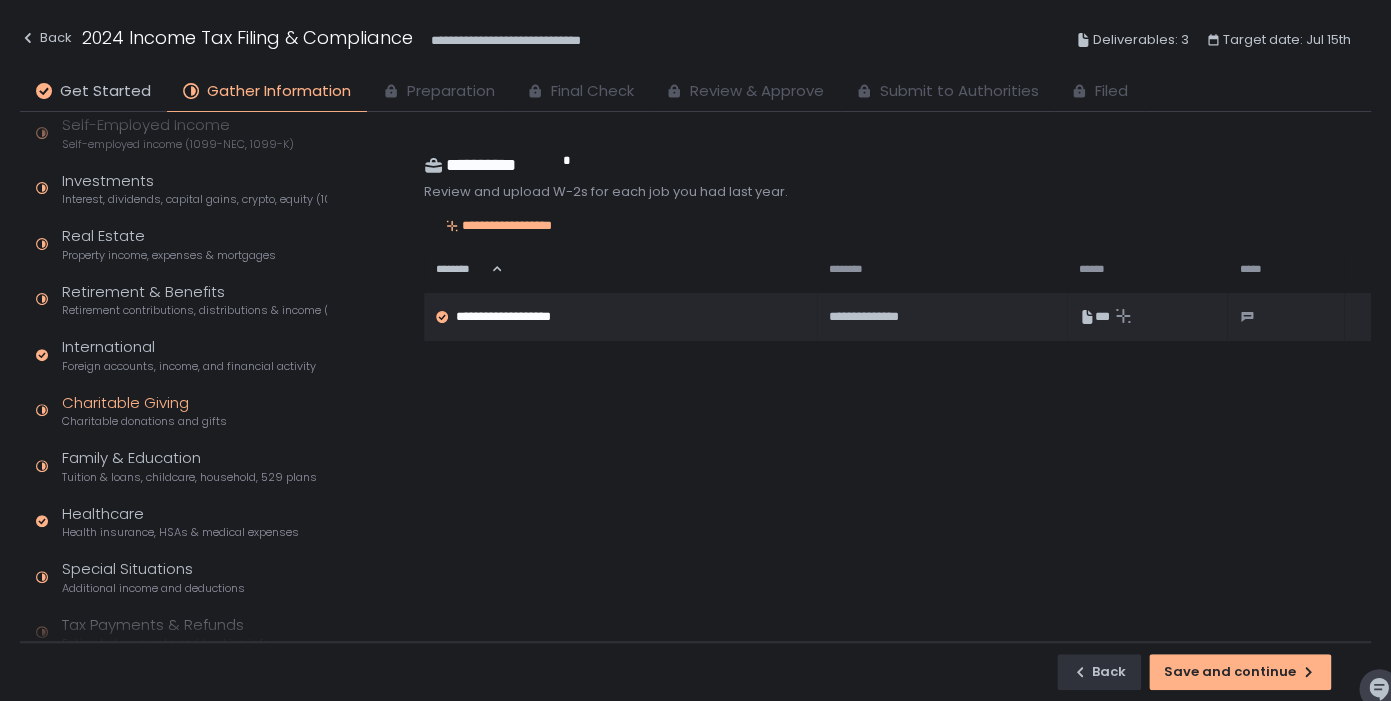 click on "Charitable Giving Charitable donations and gifts" at bounding box center (181, 411) 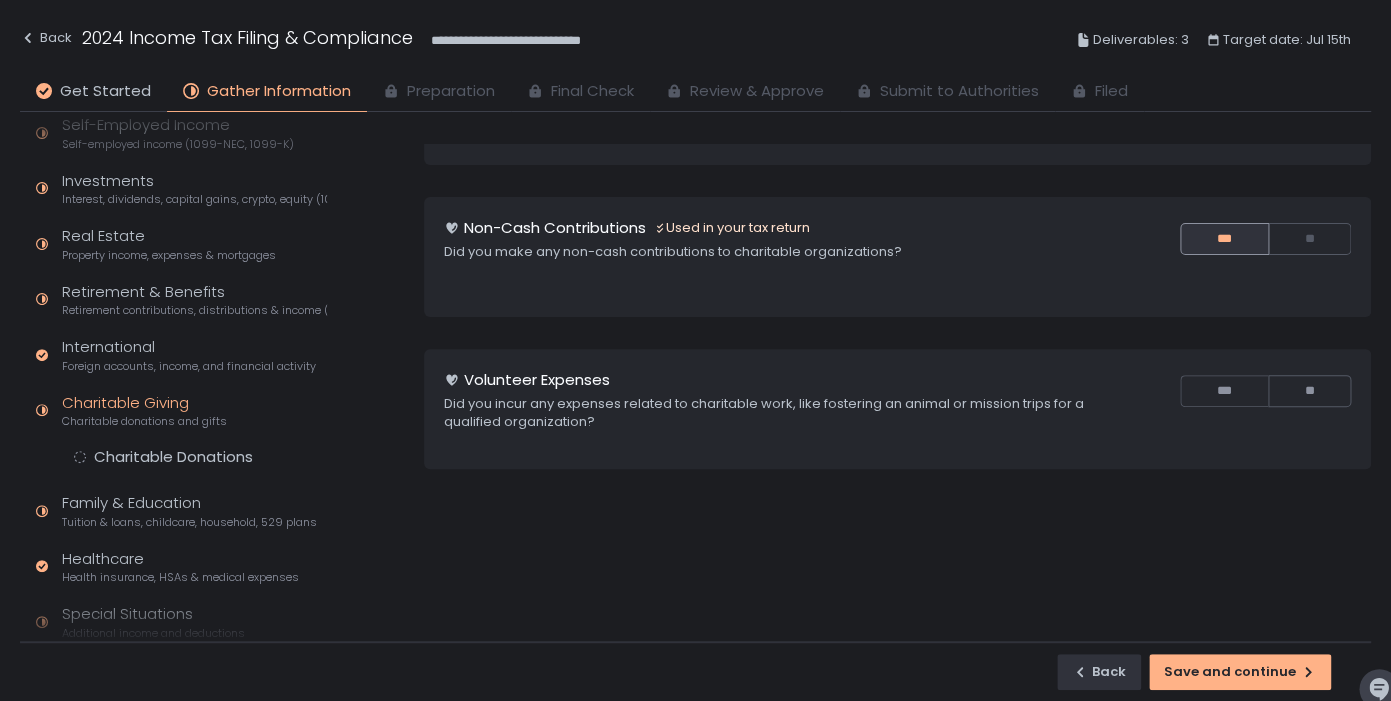 scroll, scrollTop: 184, scrollLeft: 0, axis: vertical 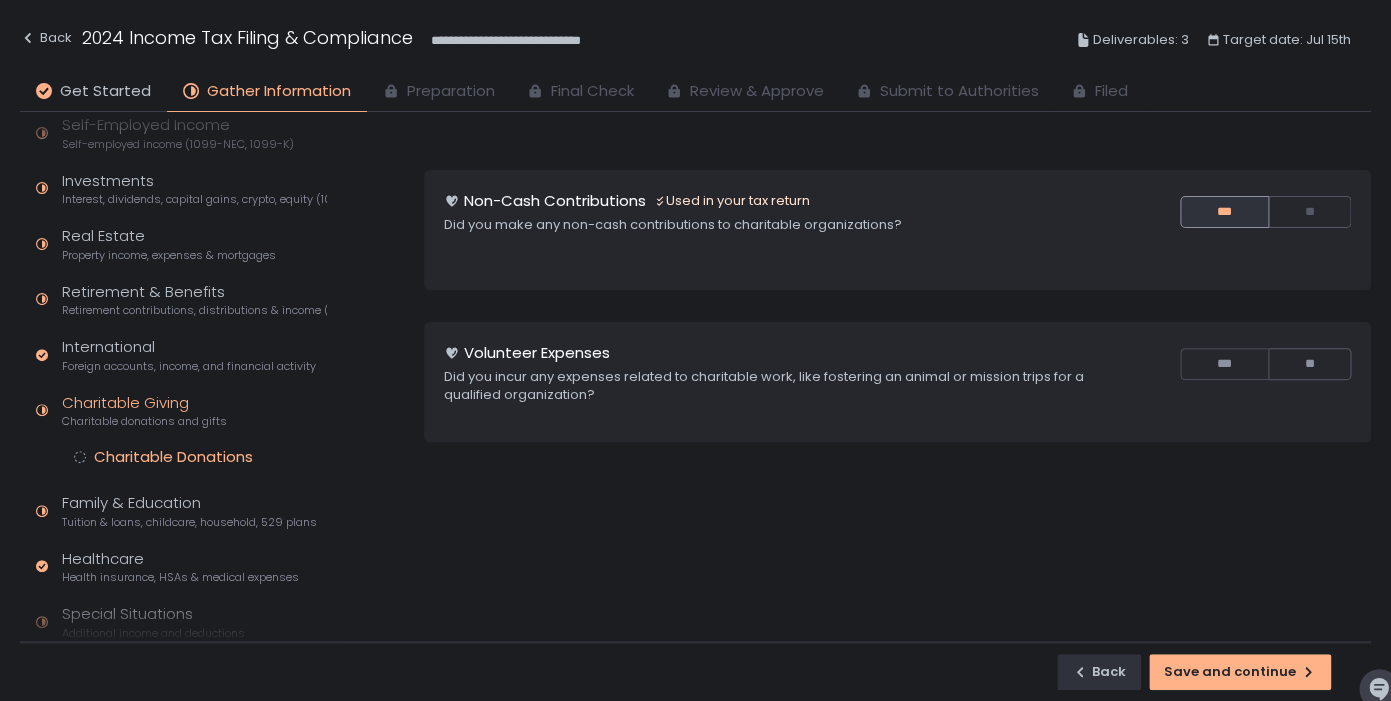 click on "Charitable Donations" 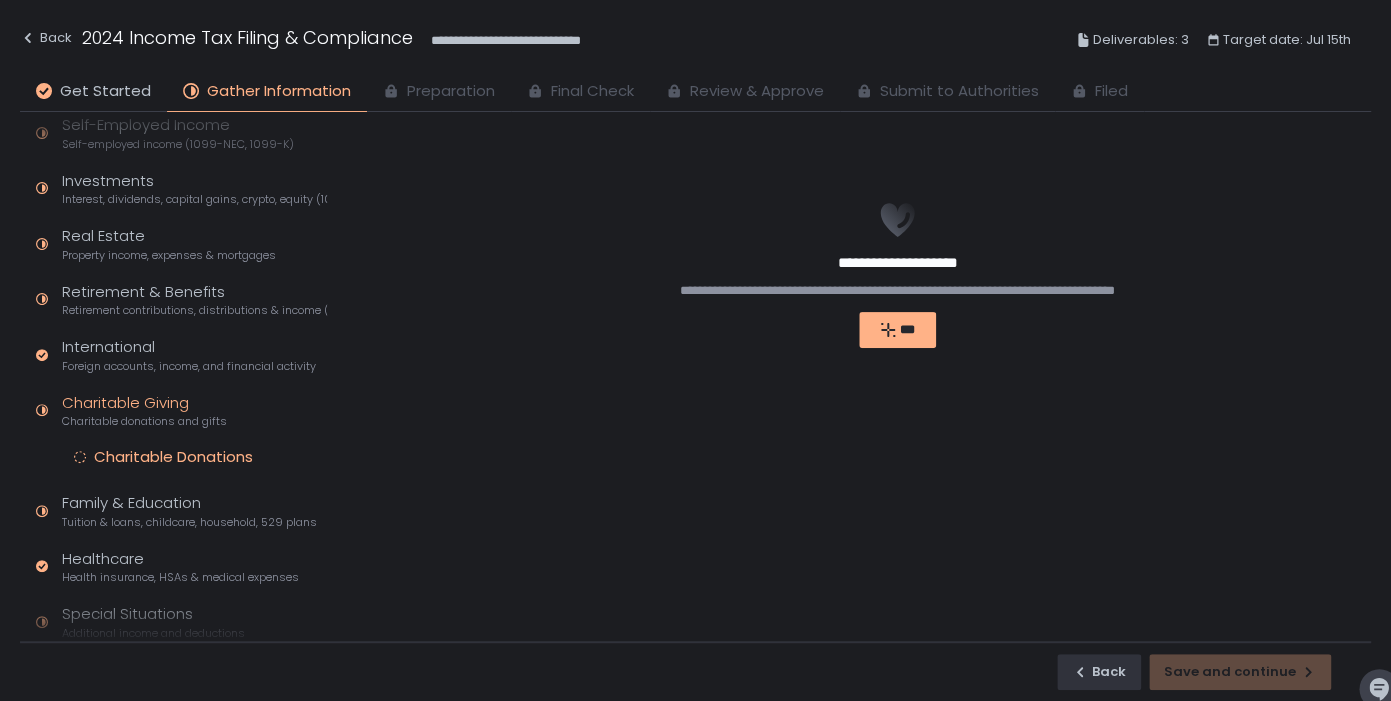 scroll, scrollTop: 0, scrollLeft: 0, axis: both 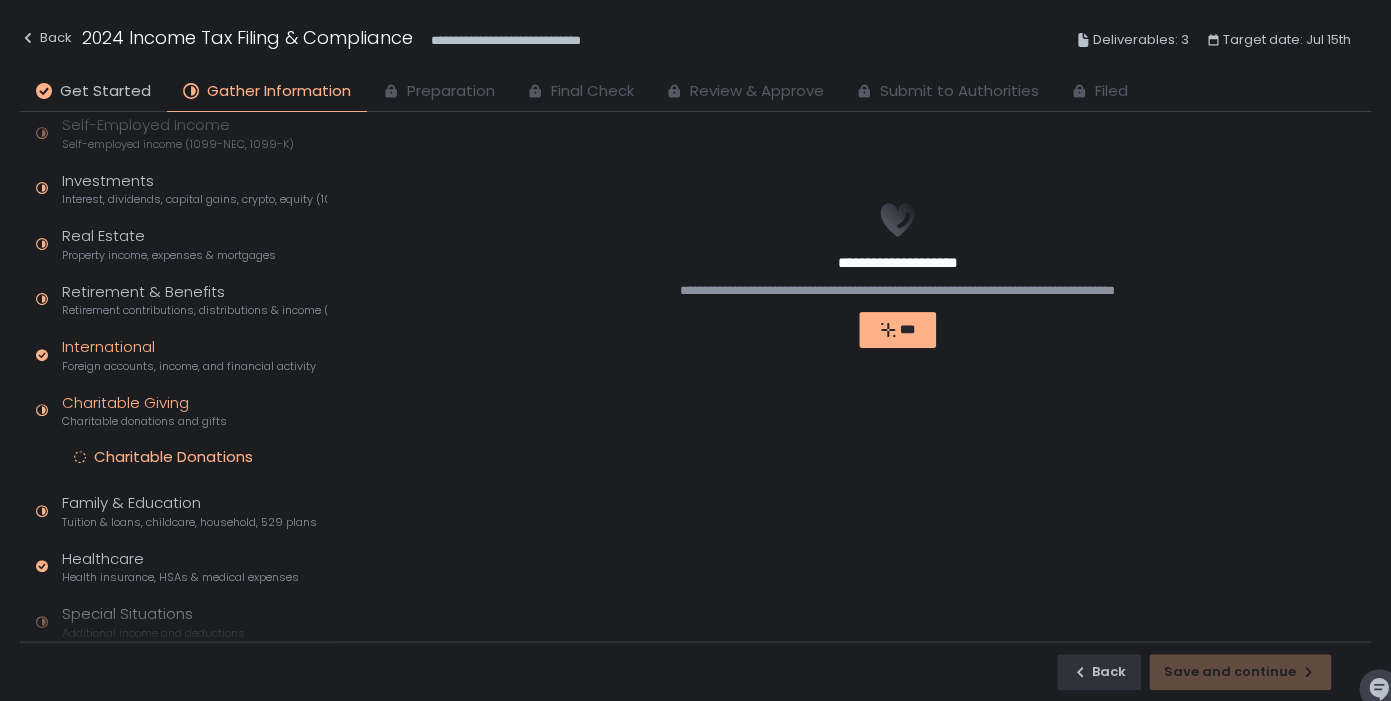 click on "International Foreign accounts, income, and financial activity" 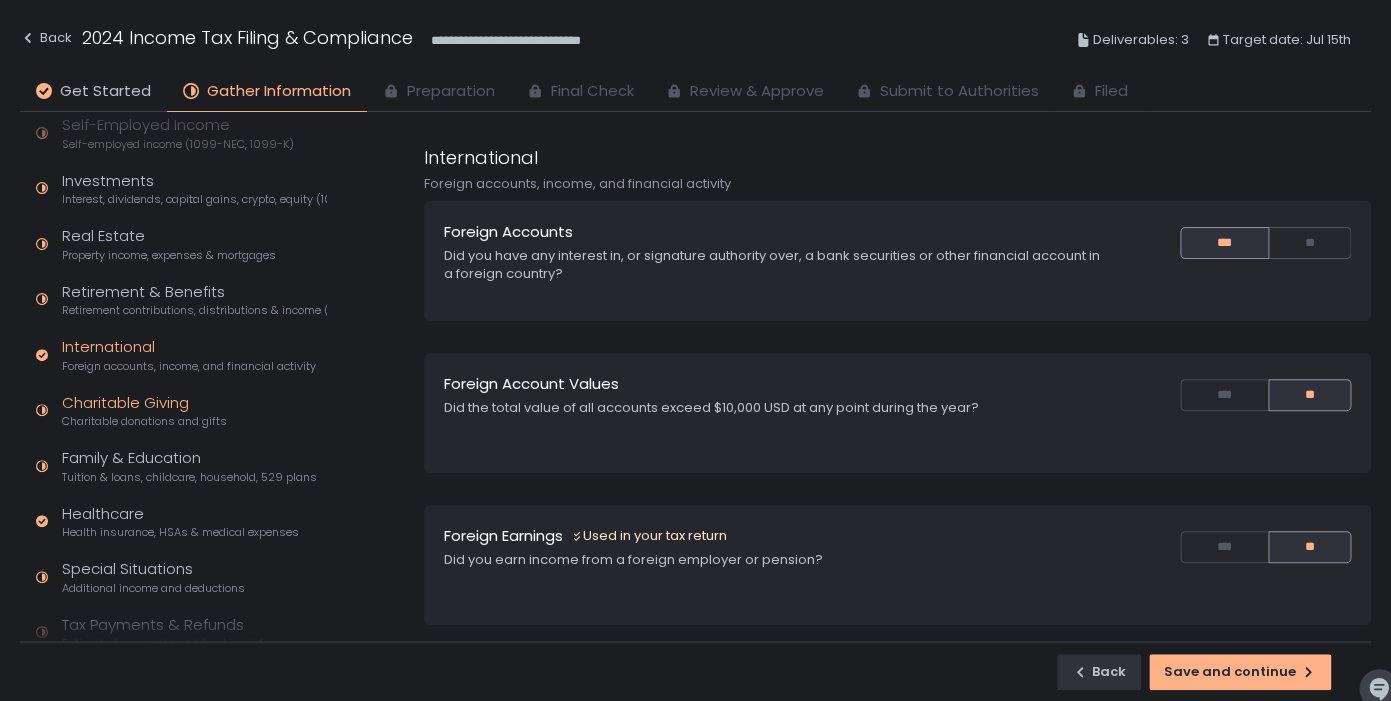 click on "Charitable donations and gifts" 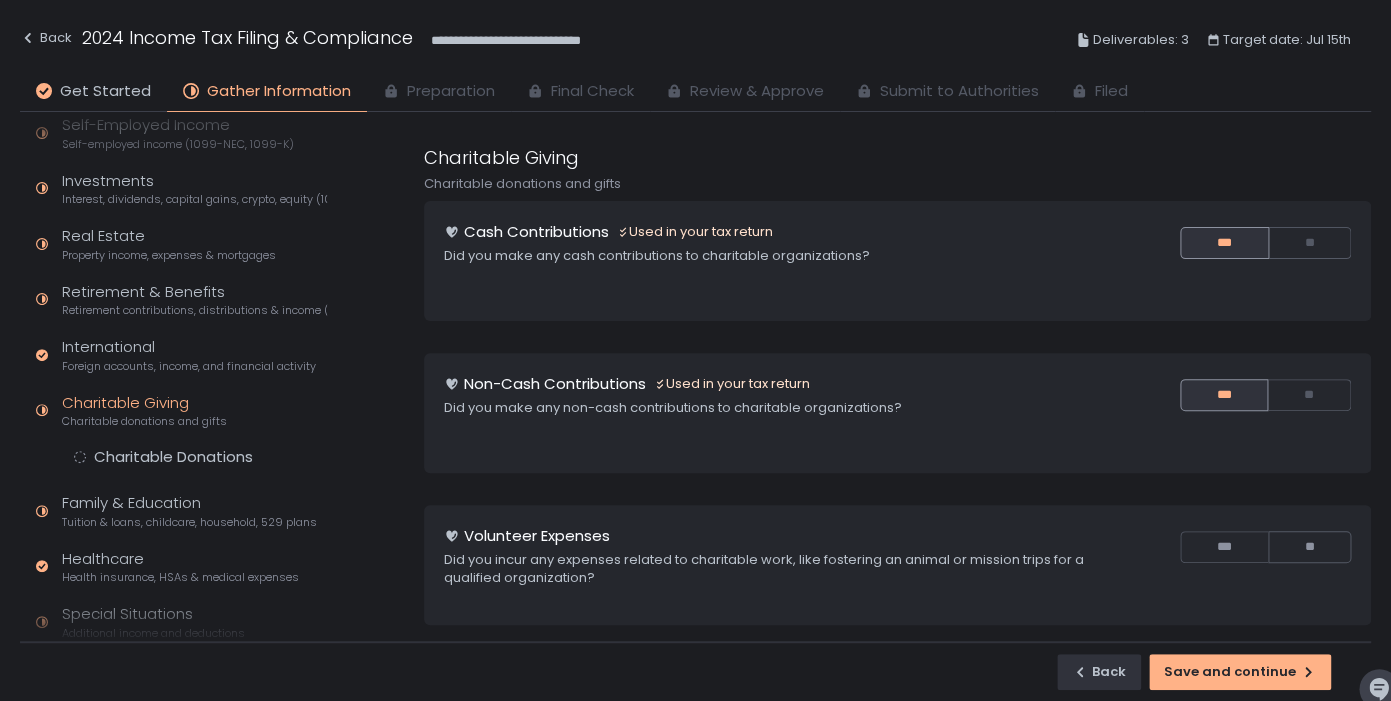 click on "Quick Assessment Tax Profile Contact info, residence, and dependents Employment Employee and self-employed income (W-2s) Self-Employed Income Self-employed income (1099-NEC, 1099-K) Investments Interest, dividends, capital gains, crypto, equity (1099s, K-1s) Real Estate Property income, expenses & mortgages Retirement & Benefits Retirement contributions, distributions & income (1099-R, 5498) International Foreign accounts, income, and financial activity Charitable Giving Charitable donations and gifts Charitable Donations Family & Education Tuition & loans, childcare, household, 529 plans Healthcare Health insurance, HSAs & medical expenses Special Situations Additional income and deductions Tax Payments & Refunds Estimated payments and banking info Submit for Preparation" 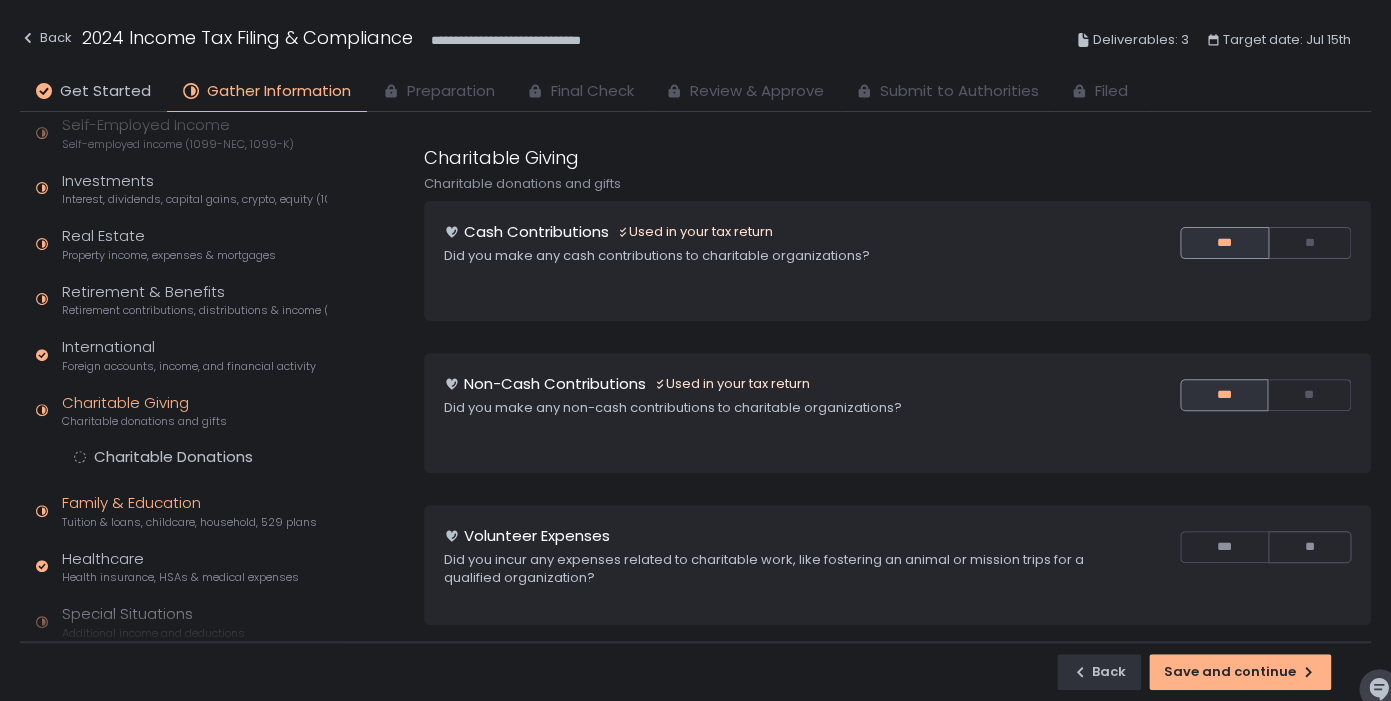 click on "Family & Education Tuition & loans, childcare, household, 529 plans" 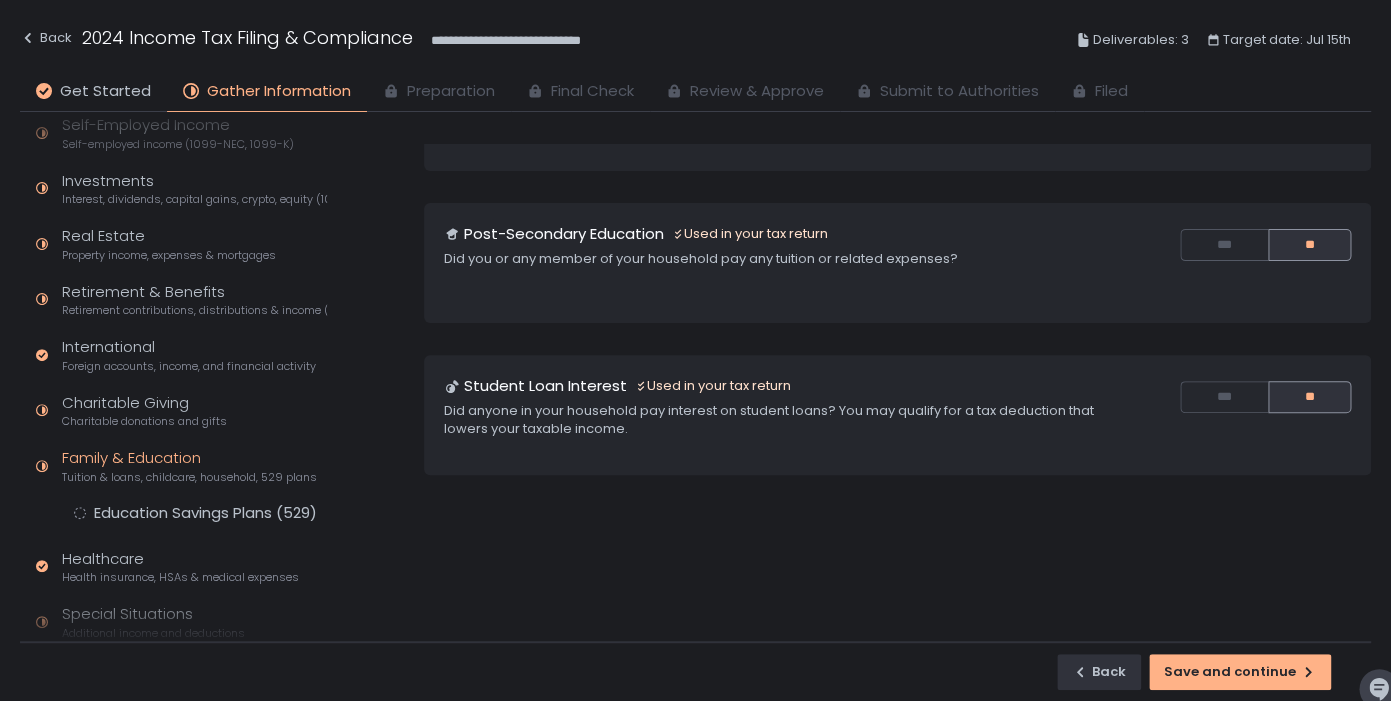 scroll, scrollTop: 345, scrollLeft: 0, axis: vertical 